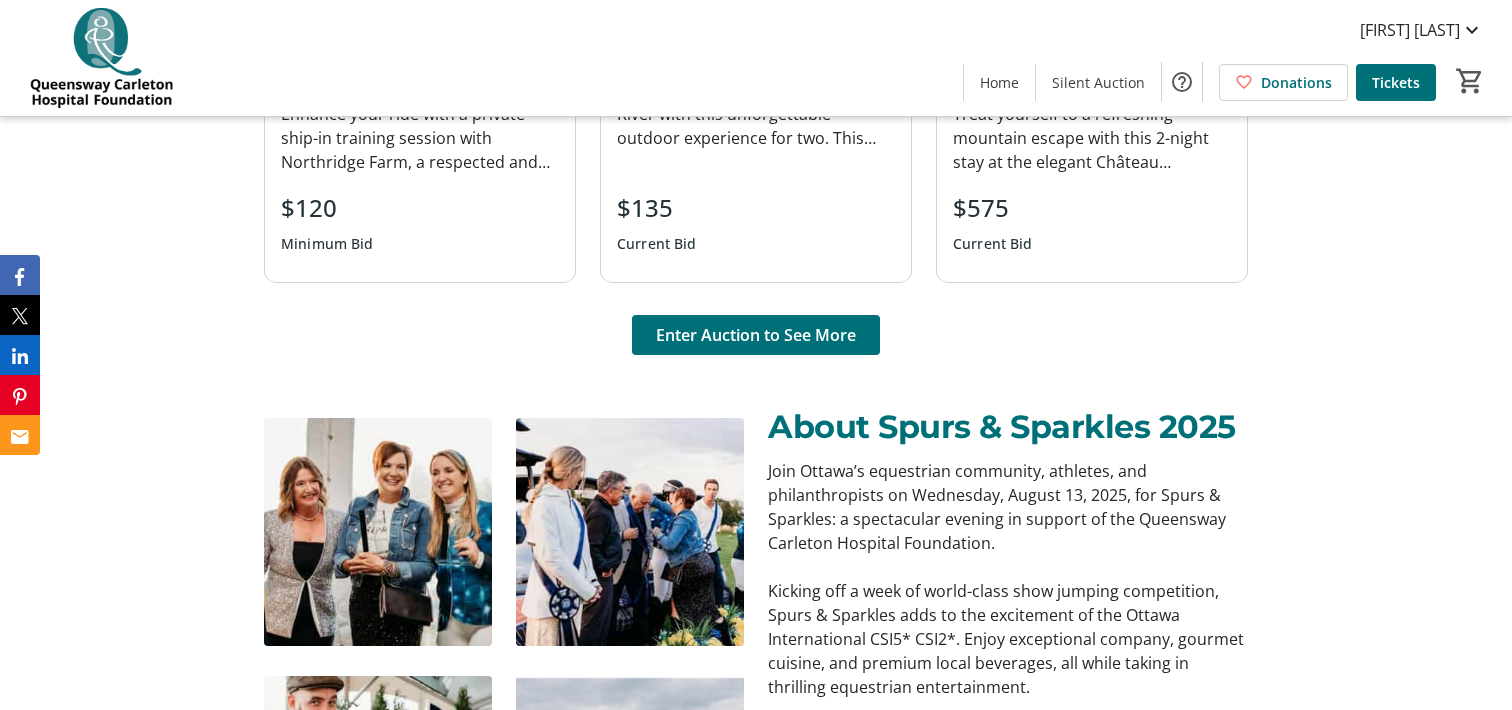 scroll, scrollTop: 1603, scrollLeft: 0, axis: vertical 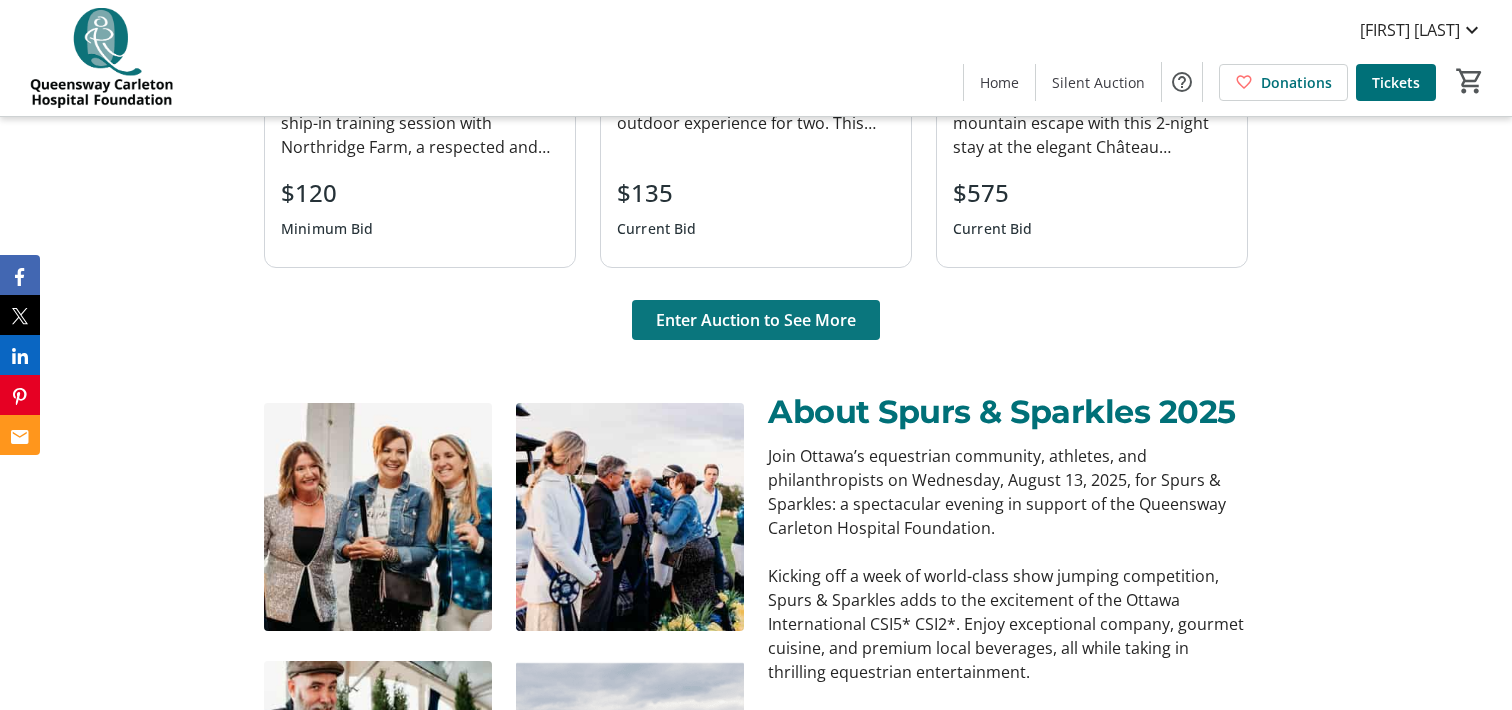 click on "Enter Auction to See More" at bounding box center (756, 320) 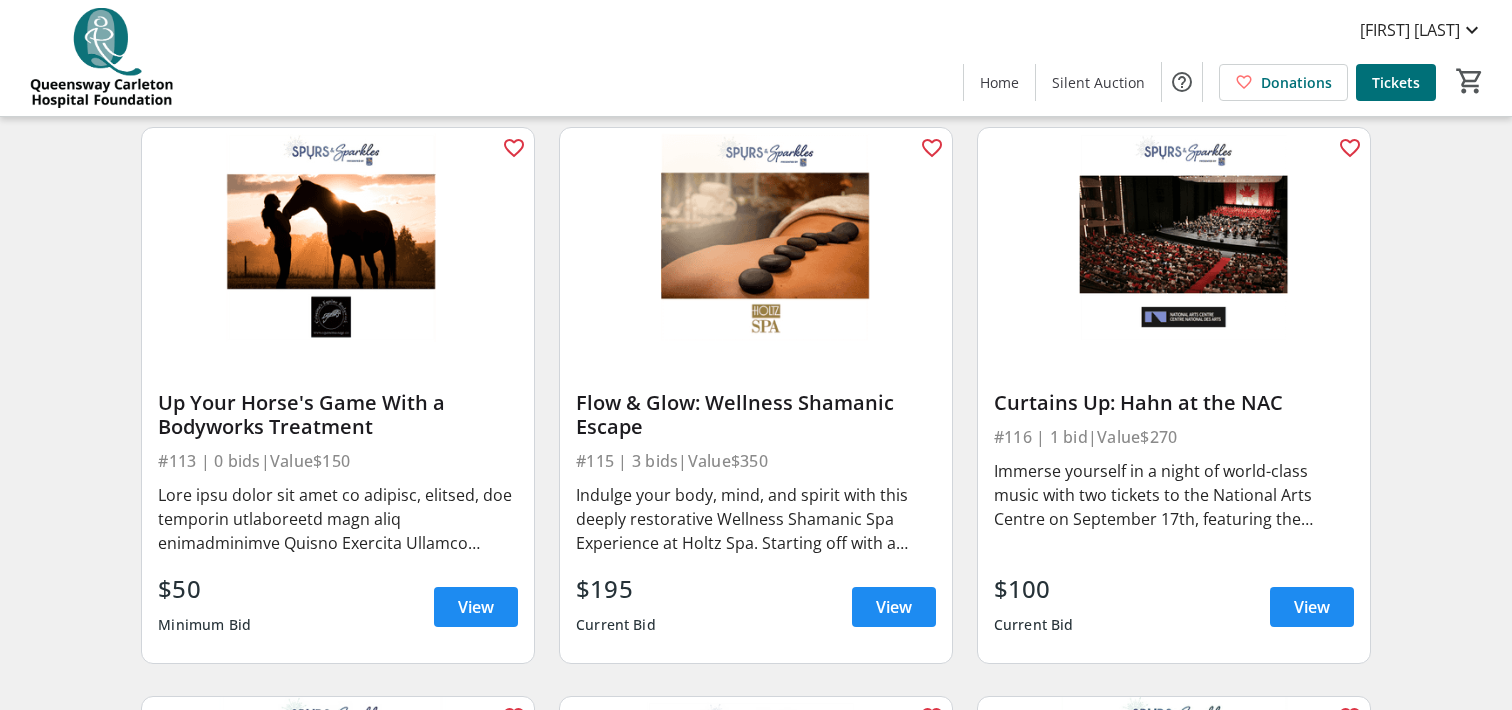 scroll, scrollTop: 1874, scrollLeft: 0, axis: vertical 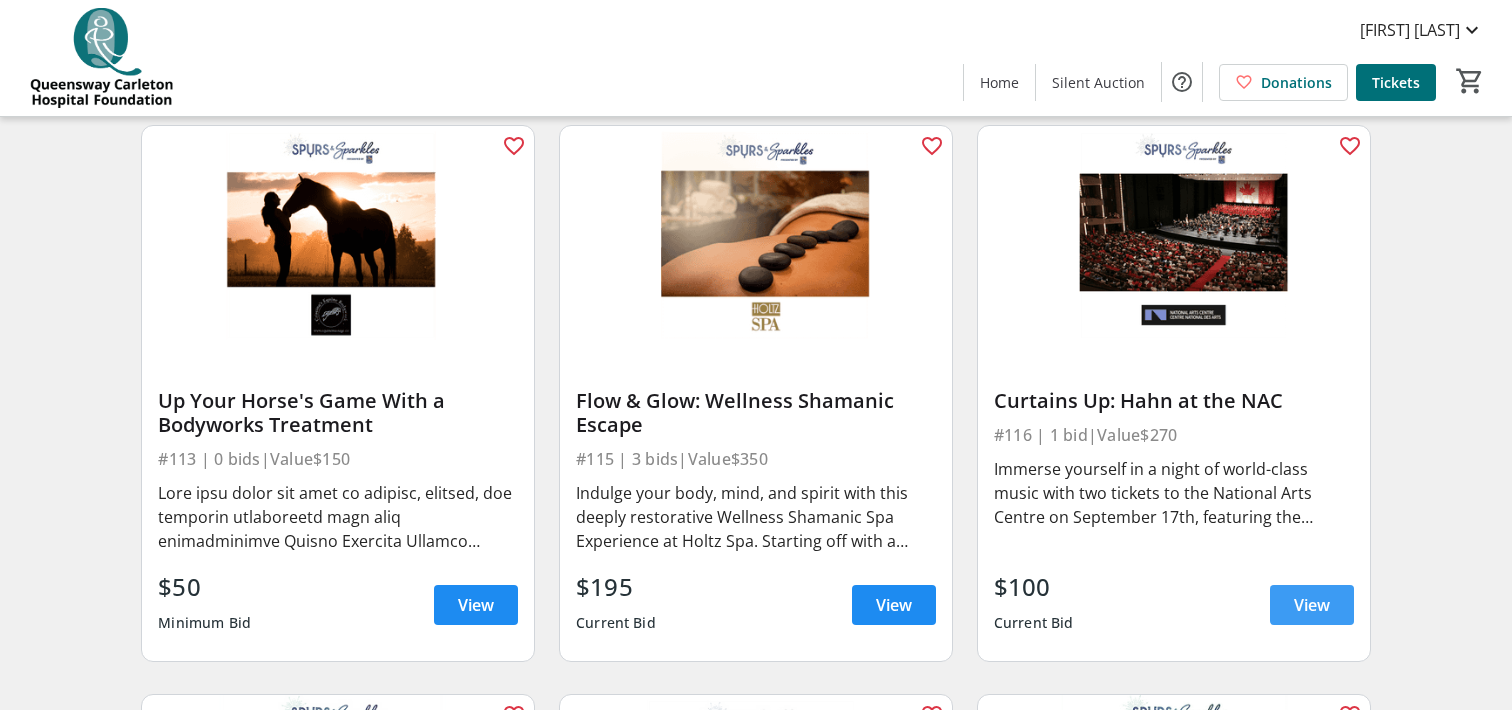 click on "View" at bounding box center (1312, 605) 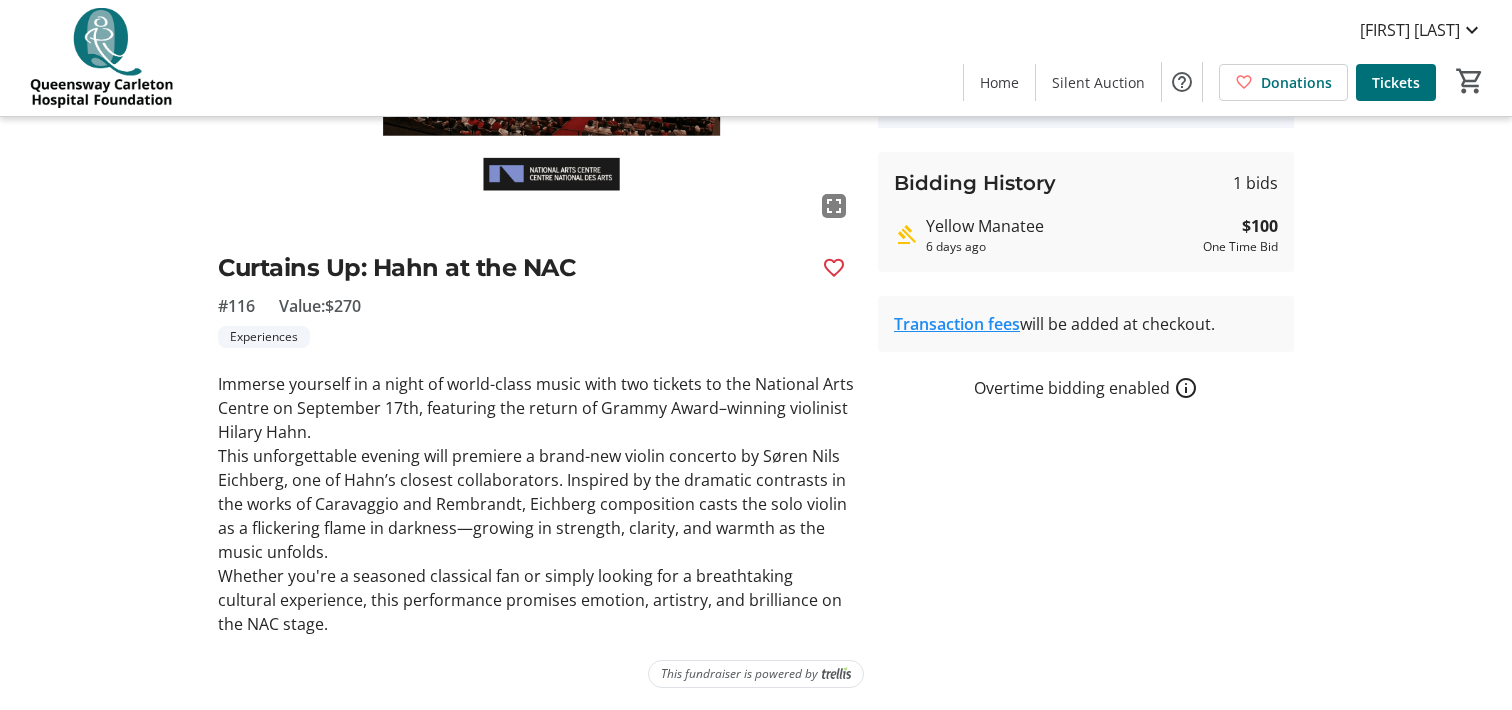 scroll, scrollTop: 314, scrollLeft: 0, axis: vertical 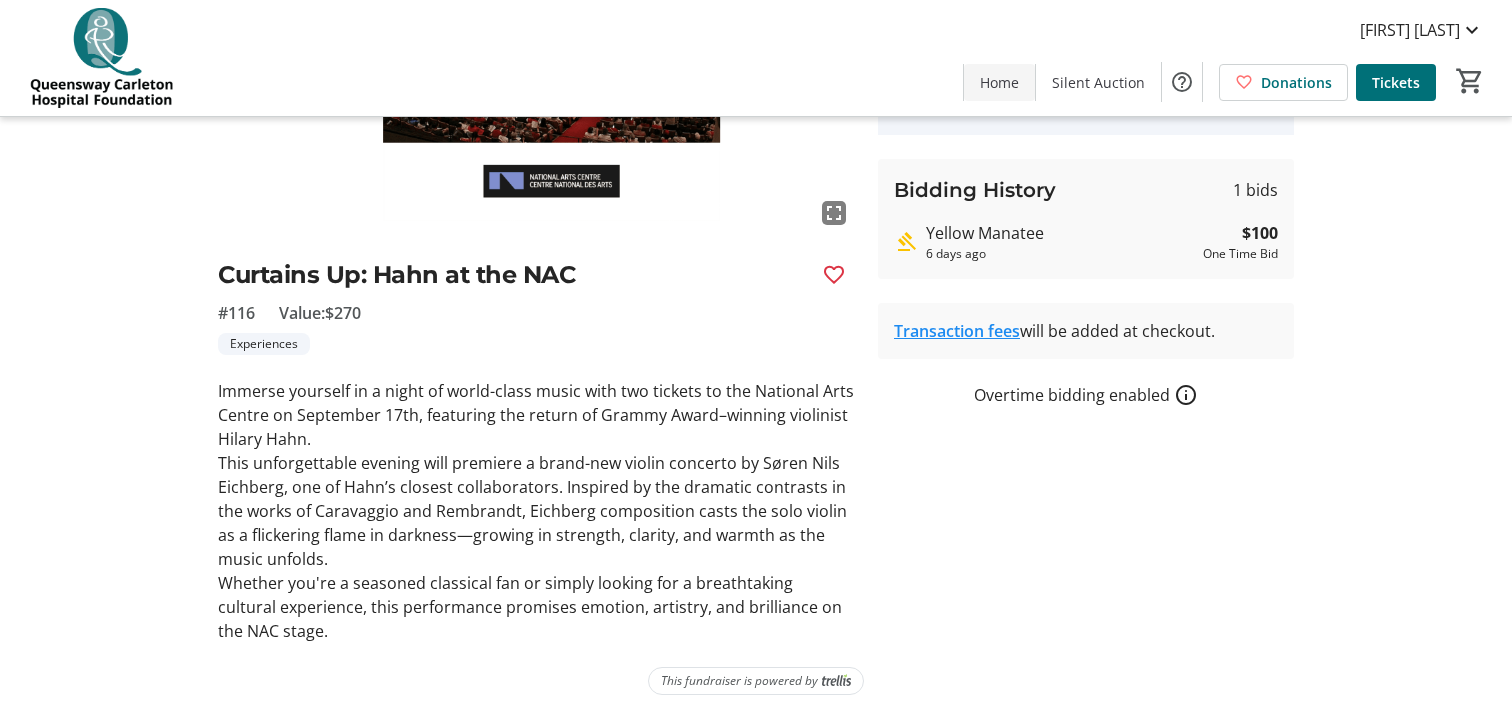 click on "Home" 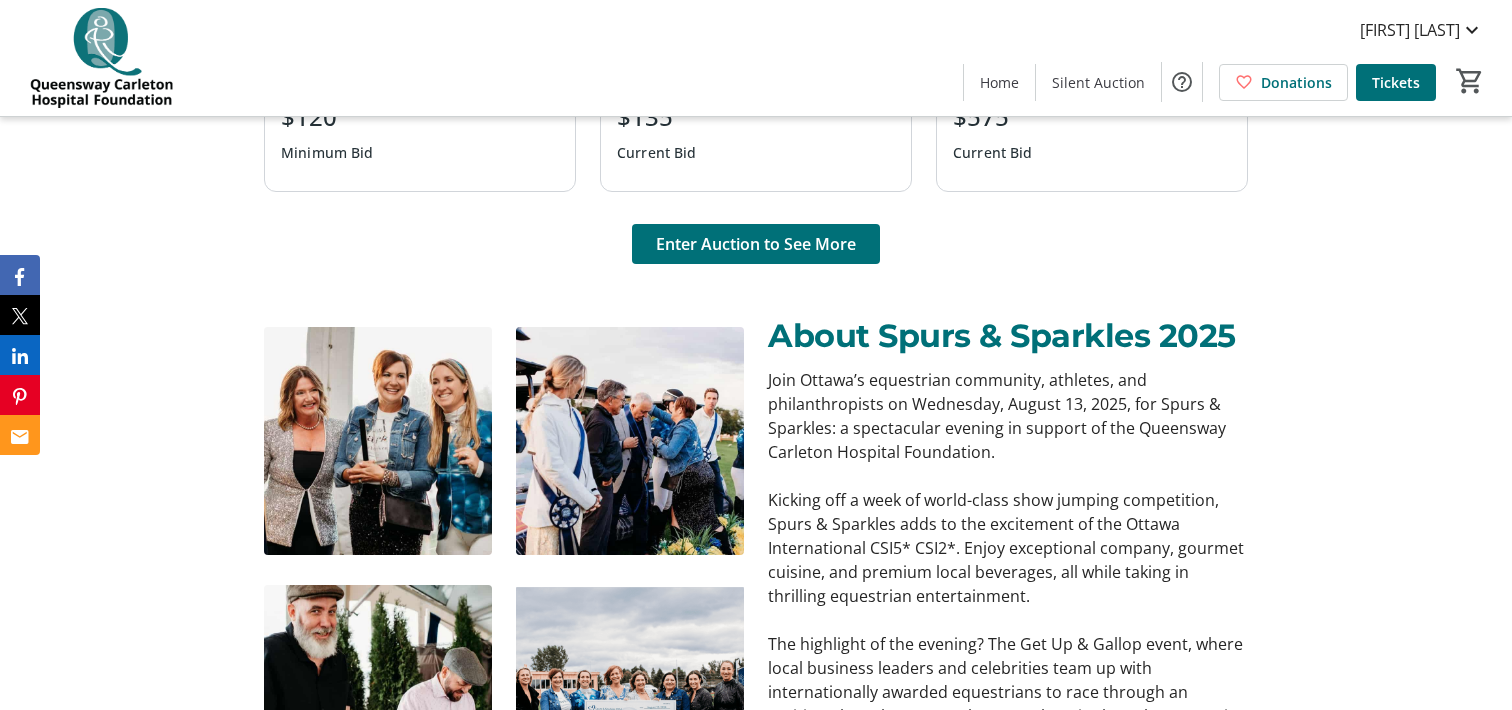 scroll, scrollTop: 1682, scrollLeft: 0, axis: vertical 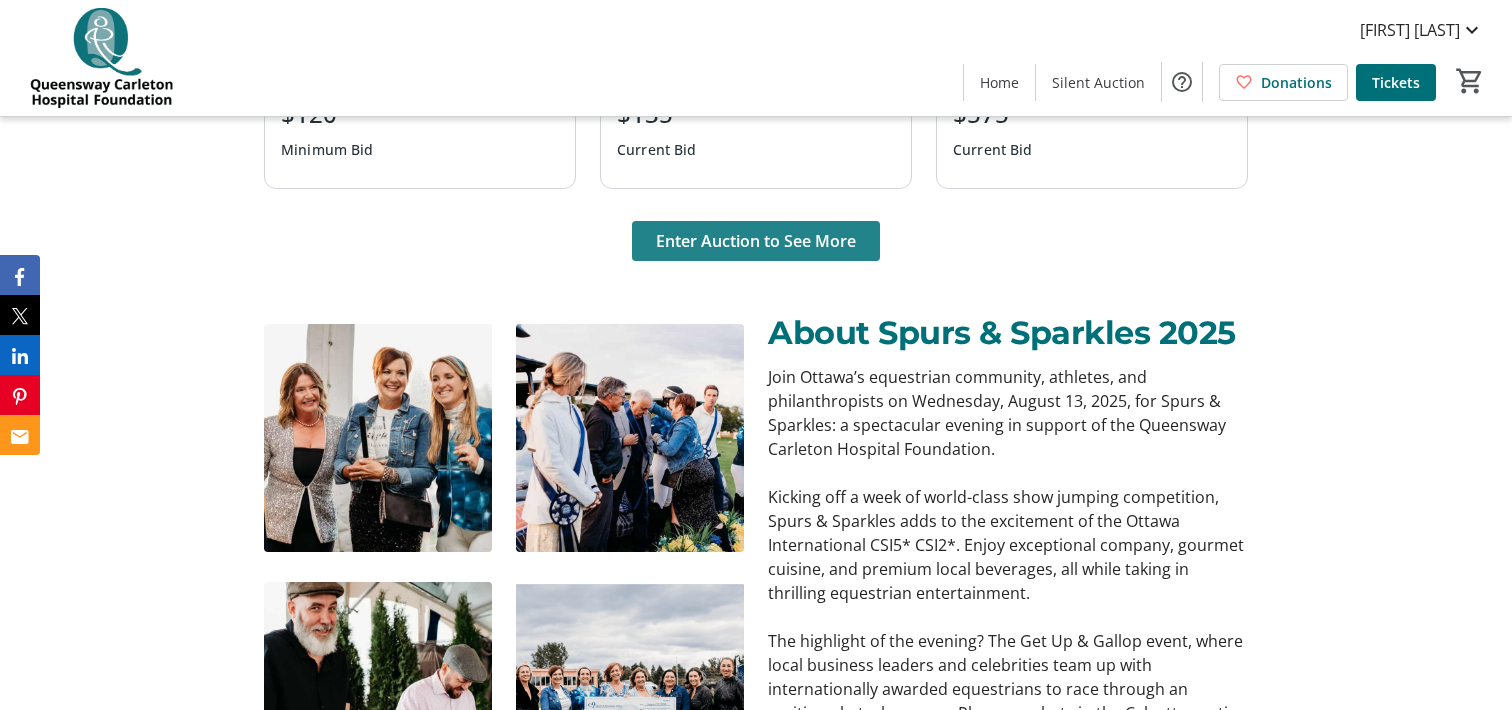 click on "Enter Auction to See More" at bounding box center [756, 241] 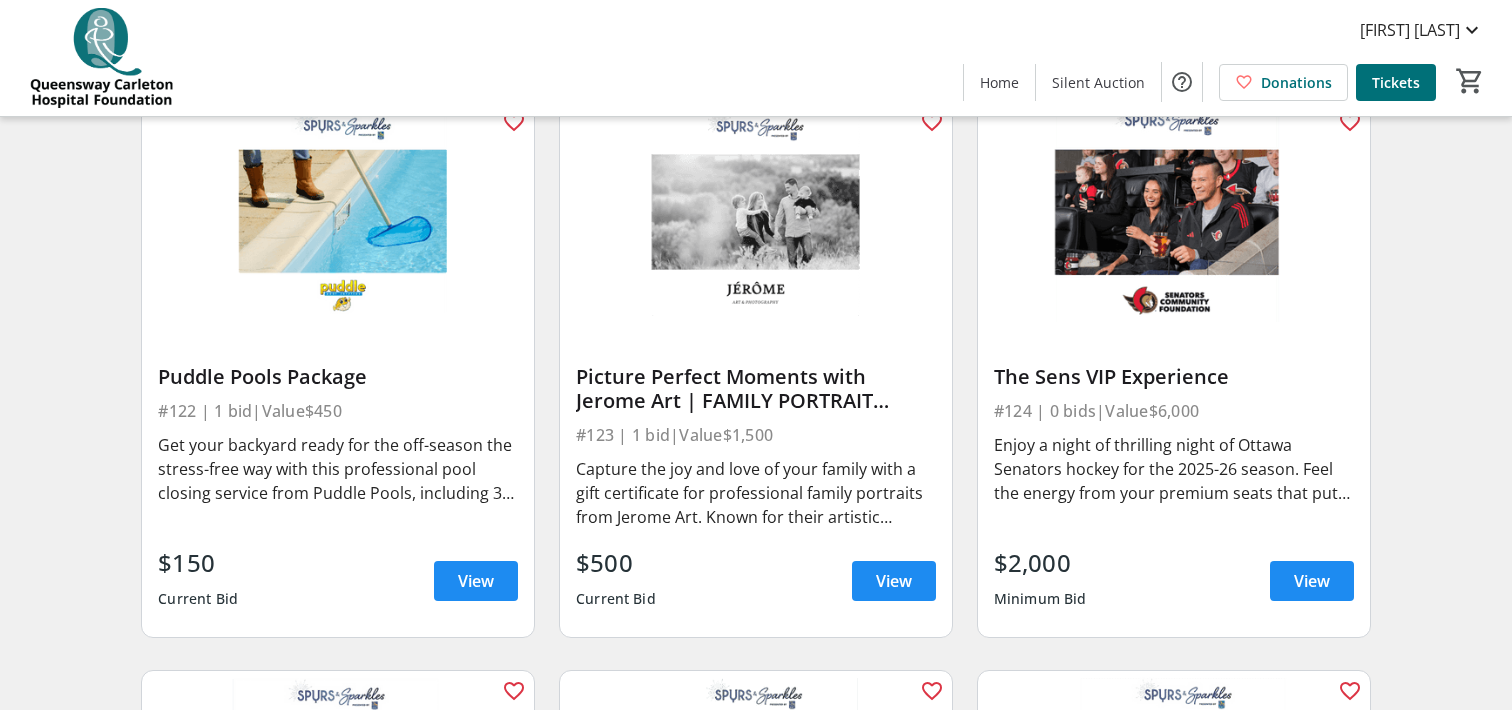 scroll, scrollTop: 3040, scrollLeft: 0, axis: vertical 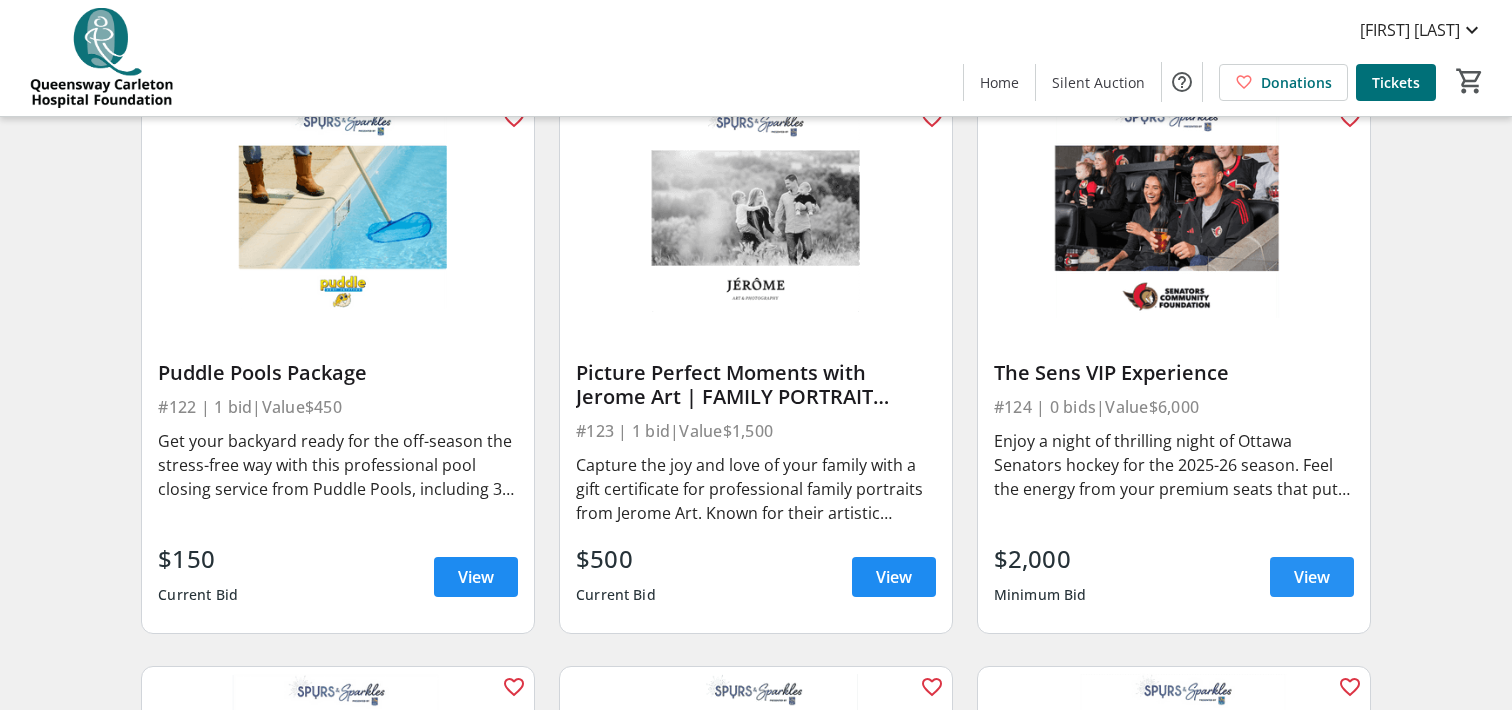 click on "View" at bounding box center (1312, 577) 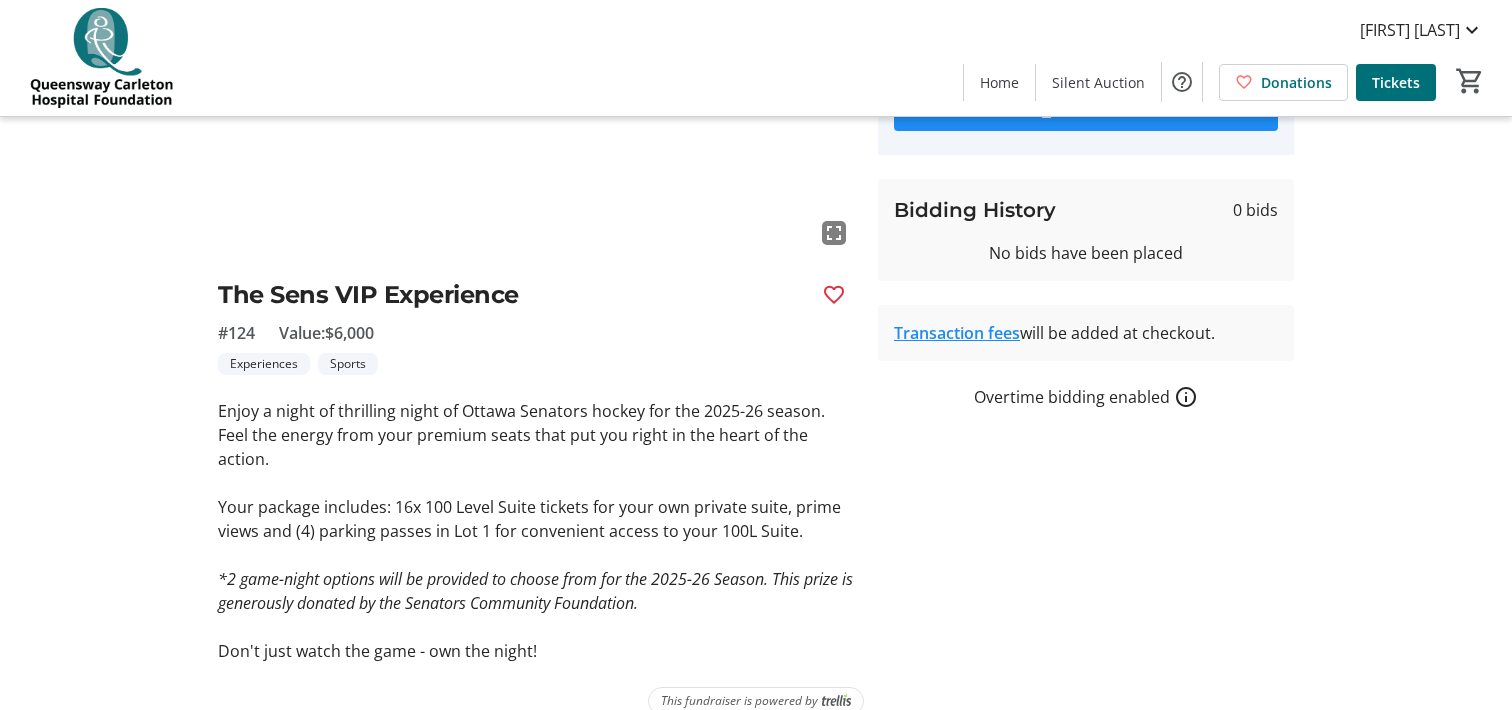 scroll, scrollTop: 299, scrollLeft: 0, axis: vertical 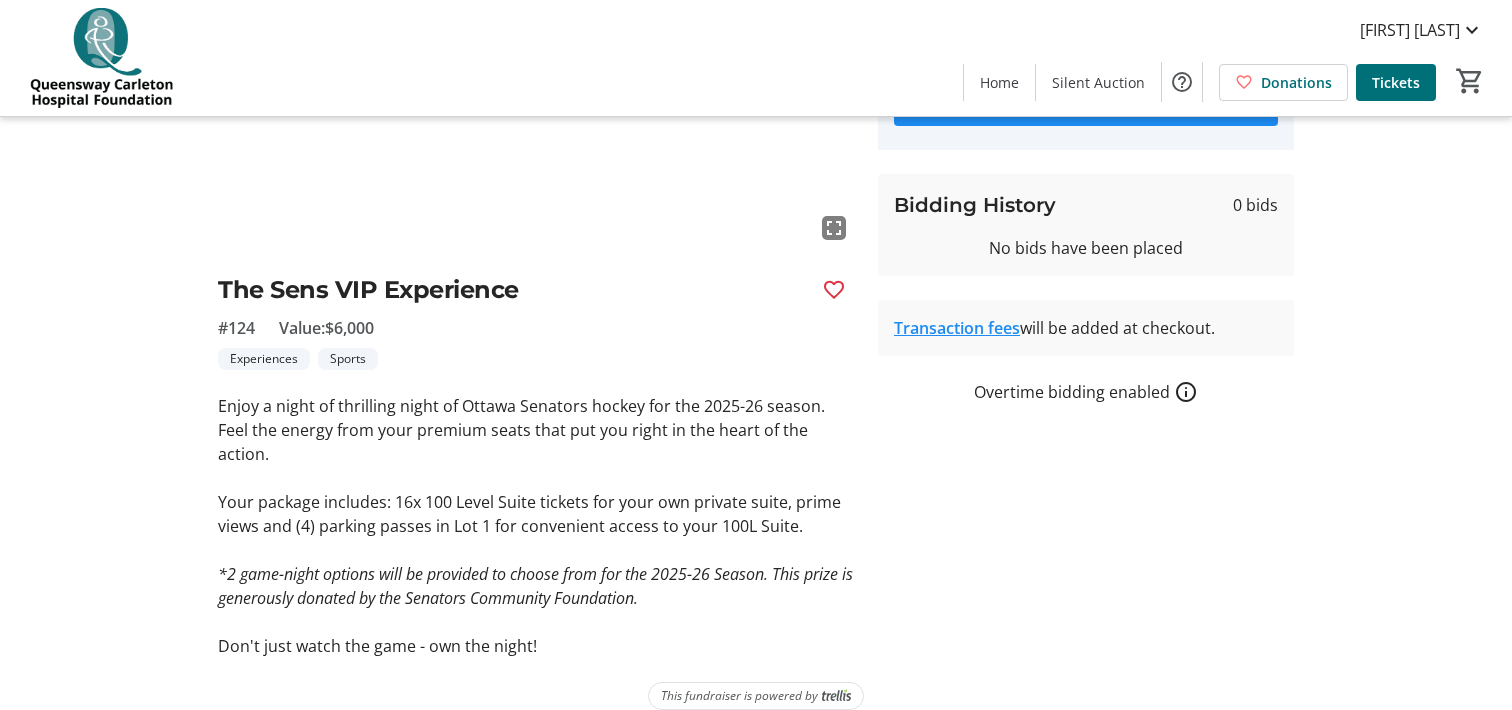 click on "Transaction fees" 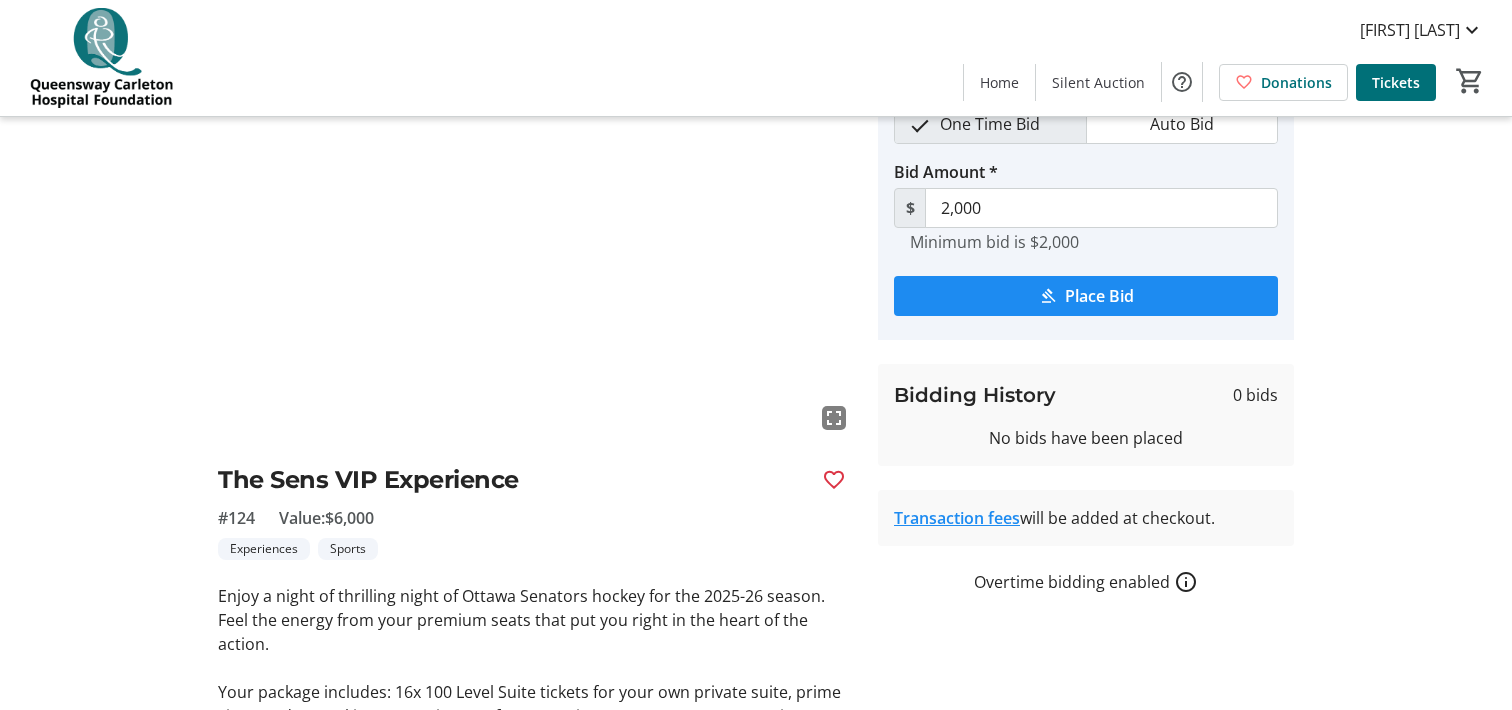 scroll, scrollTop: 0, scrollLeft: 0, axis: both 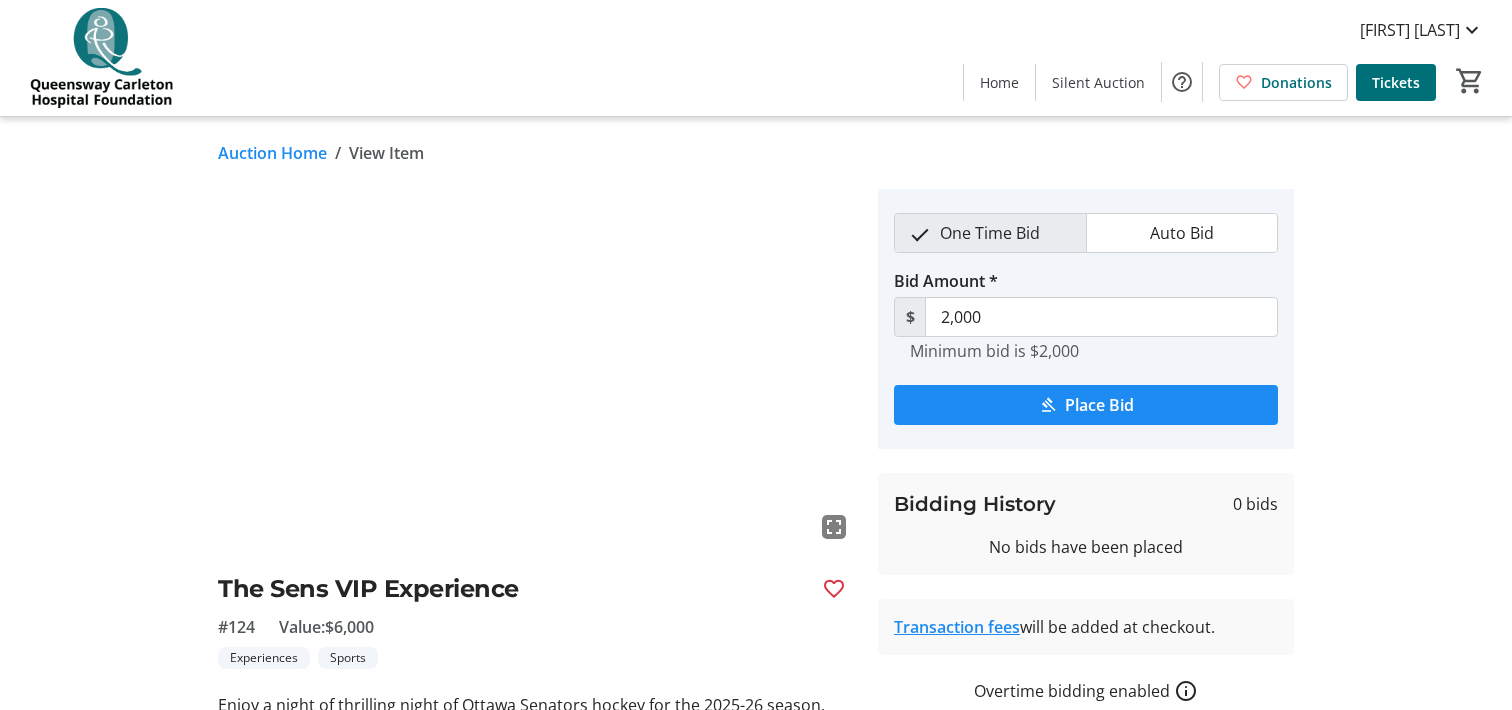click on "Auction Home" 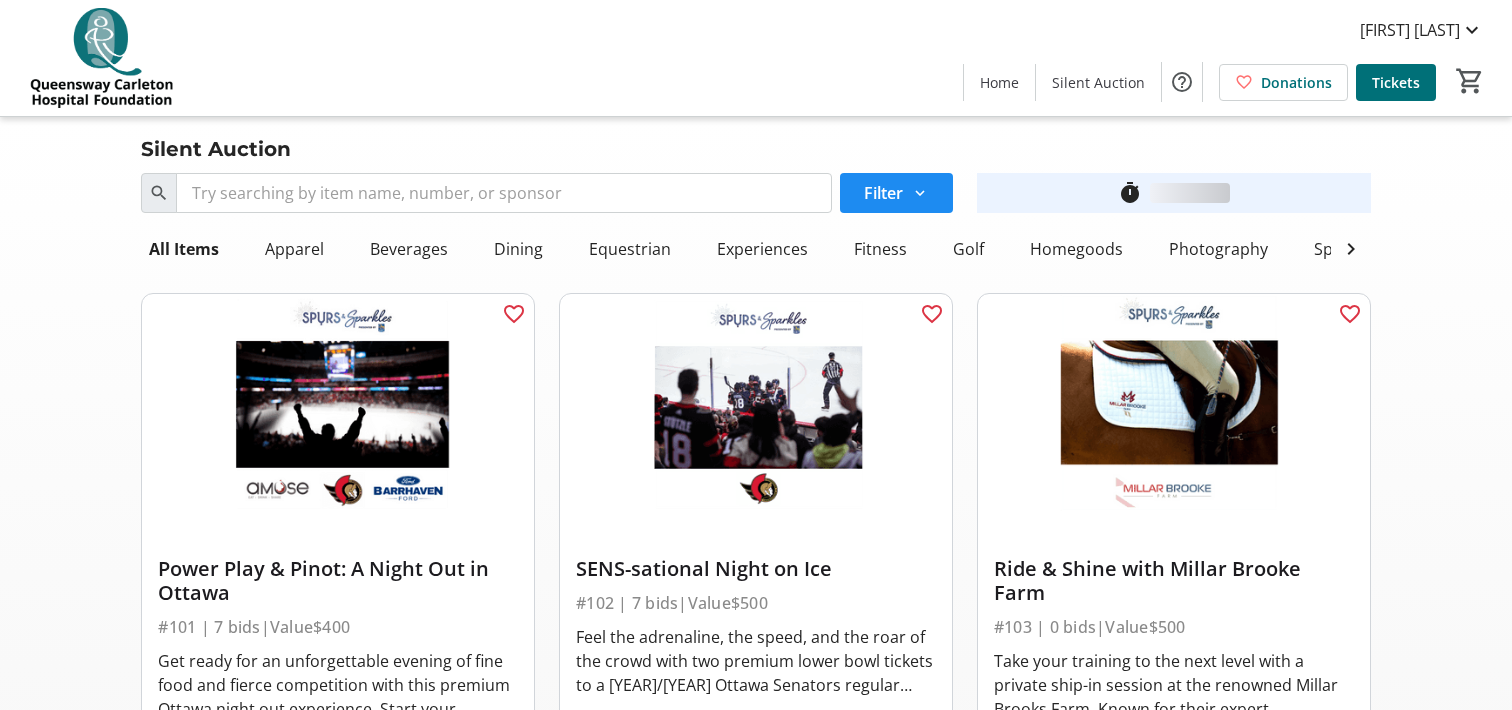 scroll, scrollTop: 3040, scrollLeft: 0, axis: vertical 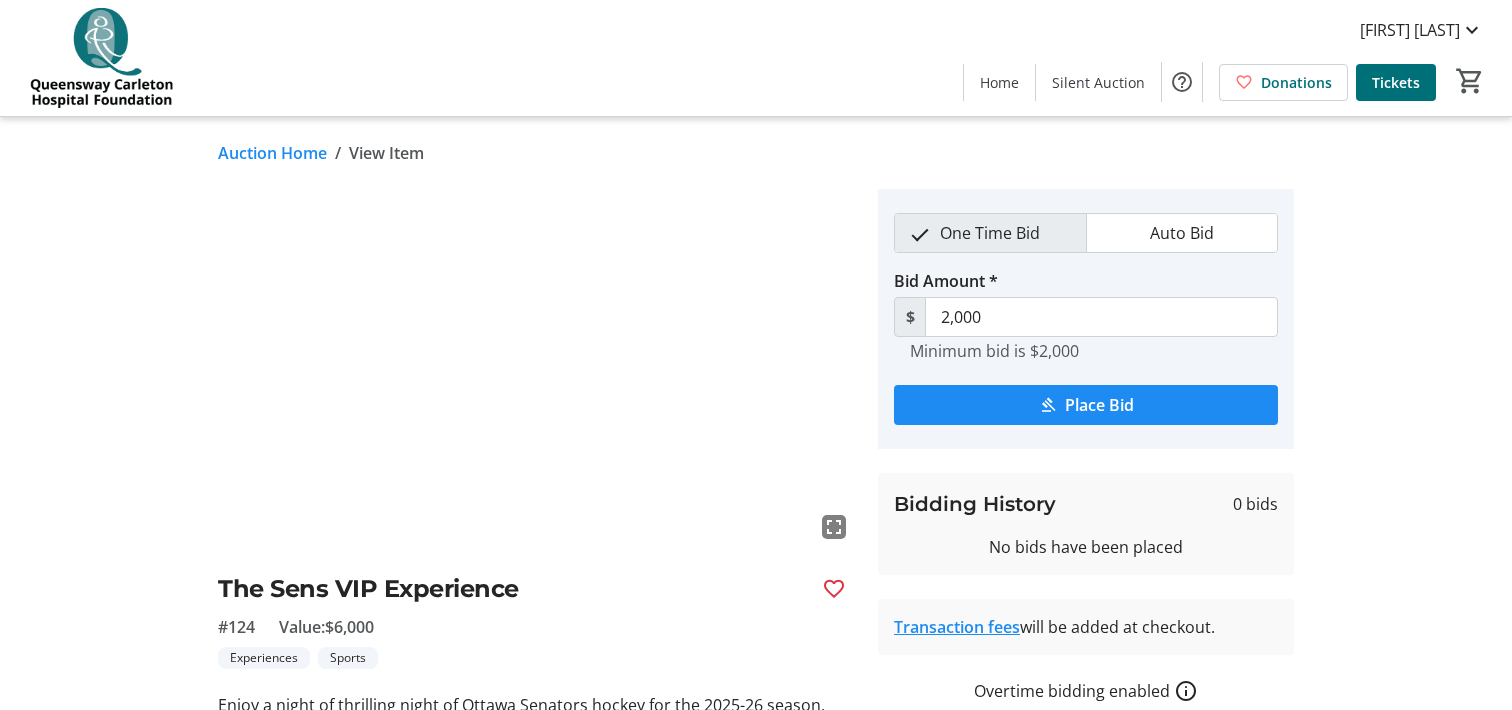 click on "Auction Home" 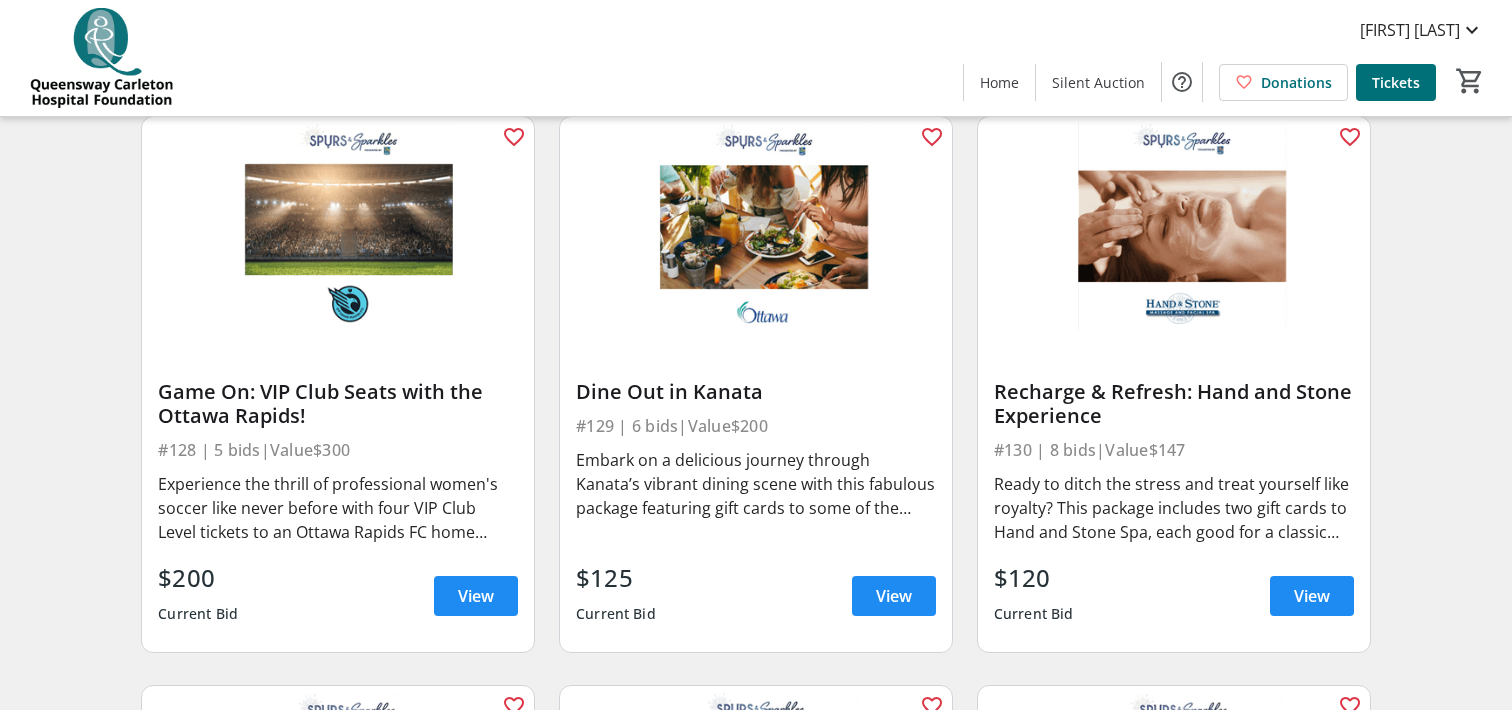 scroll, scrollTop: 4149, scrollLeft: 0, axis: vertical 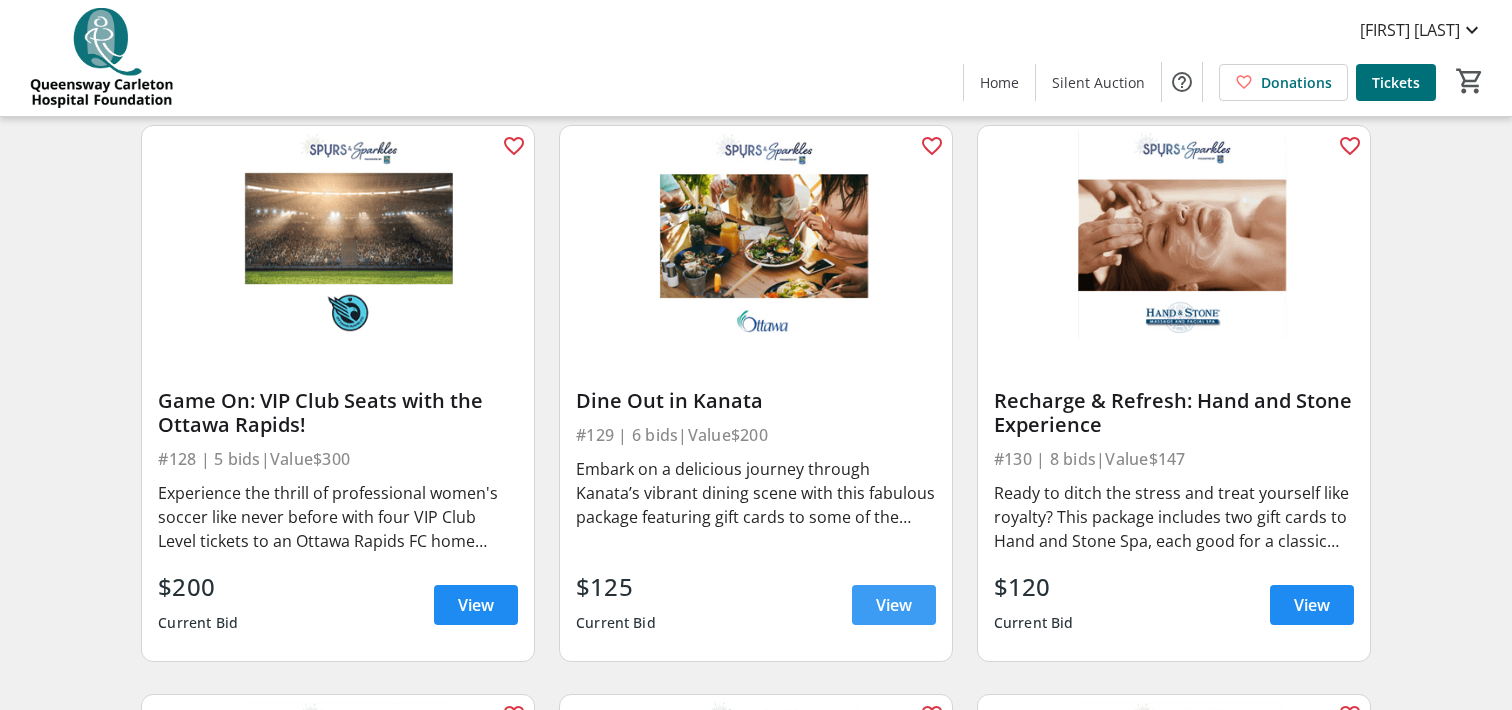 click on "View" at bounding box center [894, 605] 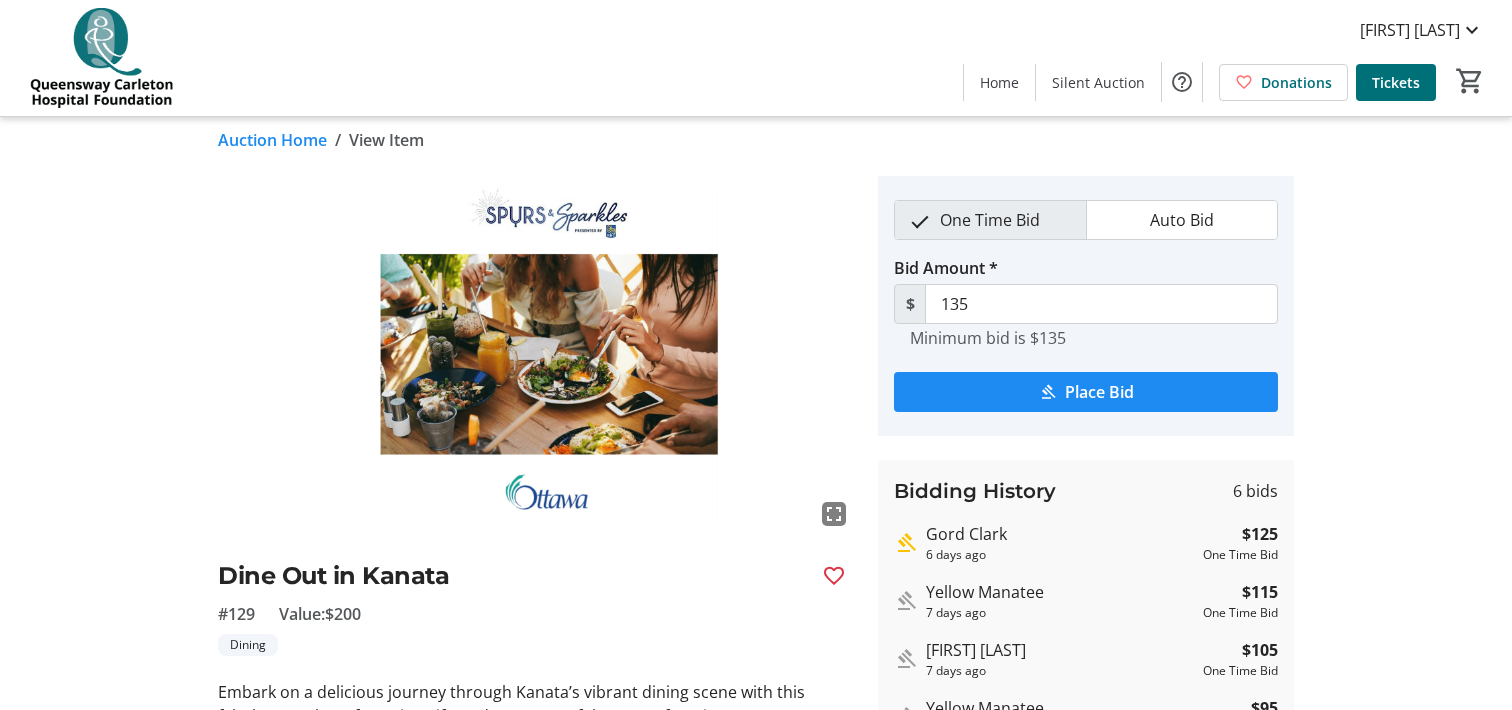 scroll, scrollTop: 0, scrollLeft: 0, axis: both 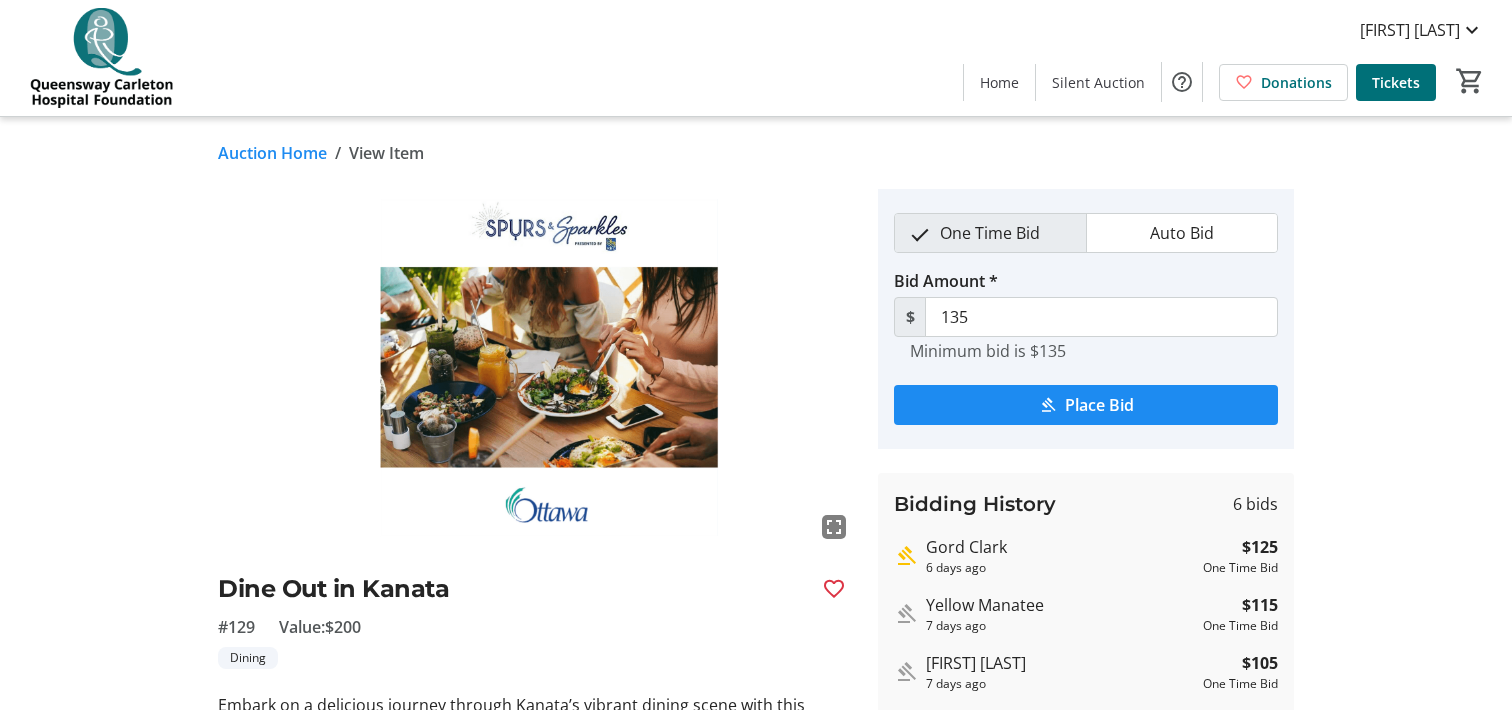 click on "Auction Home" 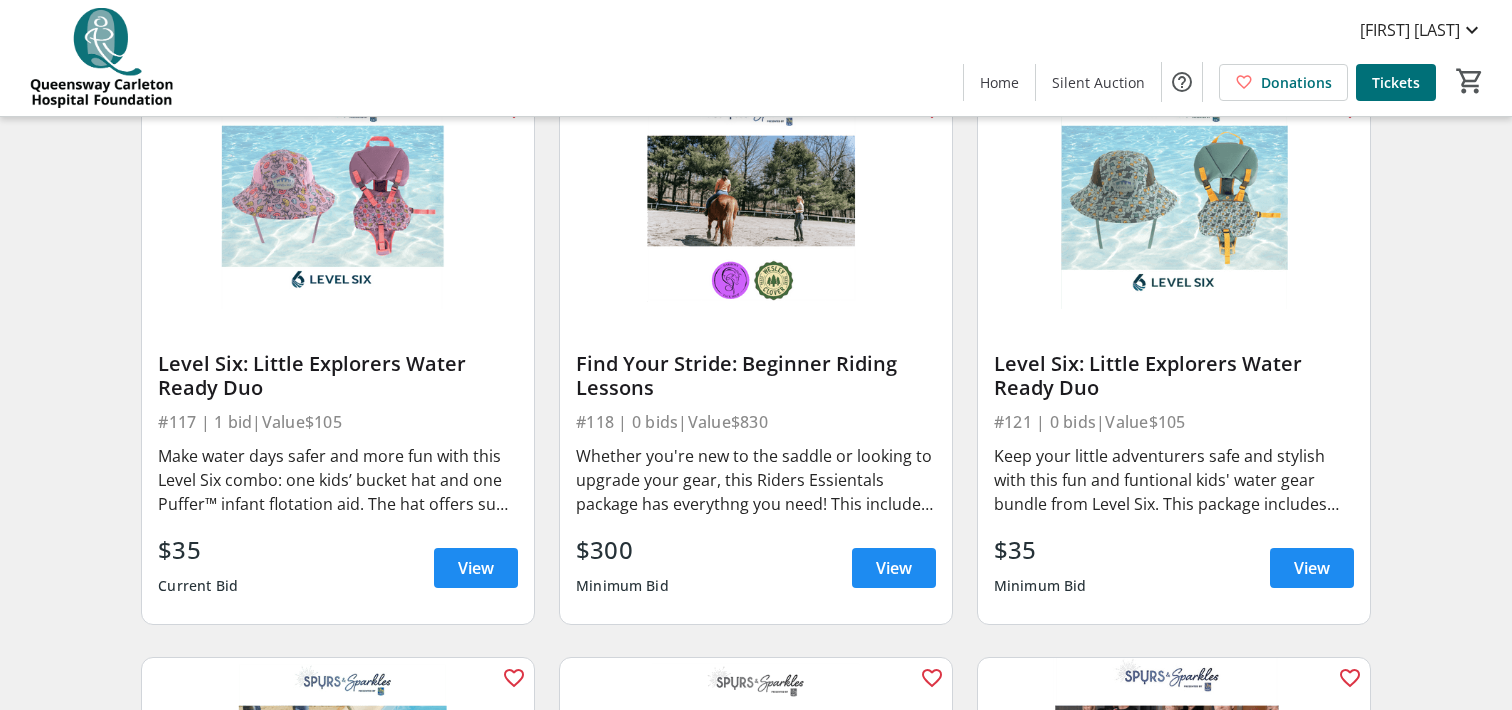 scroll, scrollTop: 2475, scrollLeft: 0, axis: vertical 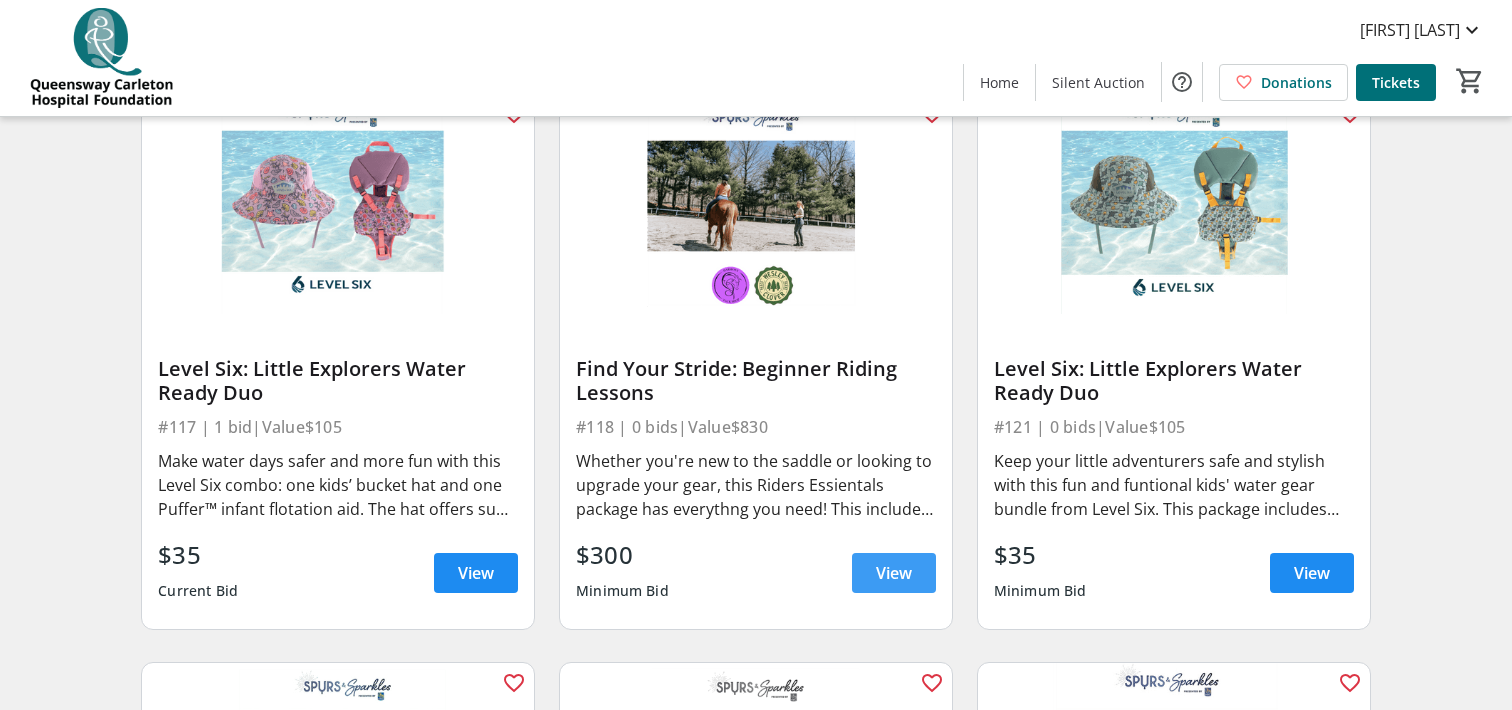 click on "View" at bounding box center (894, 573) 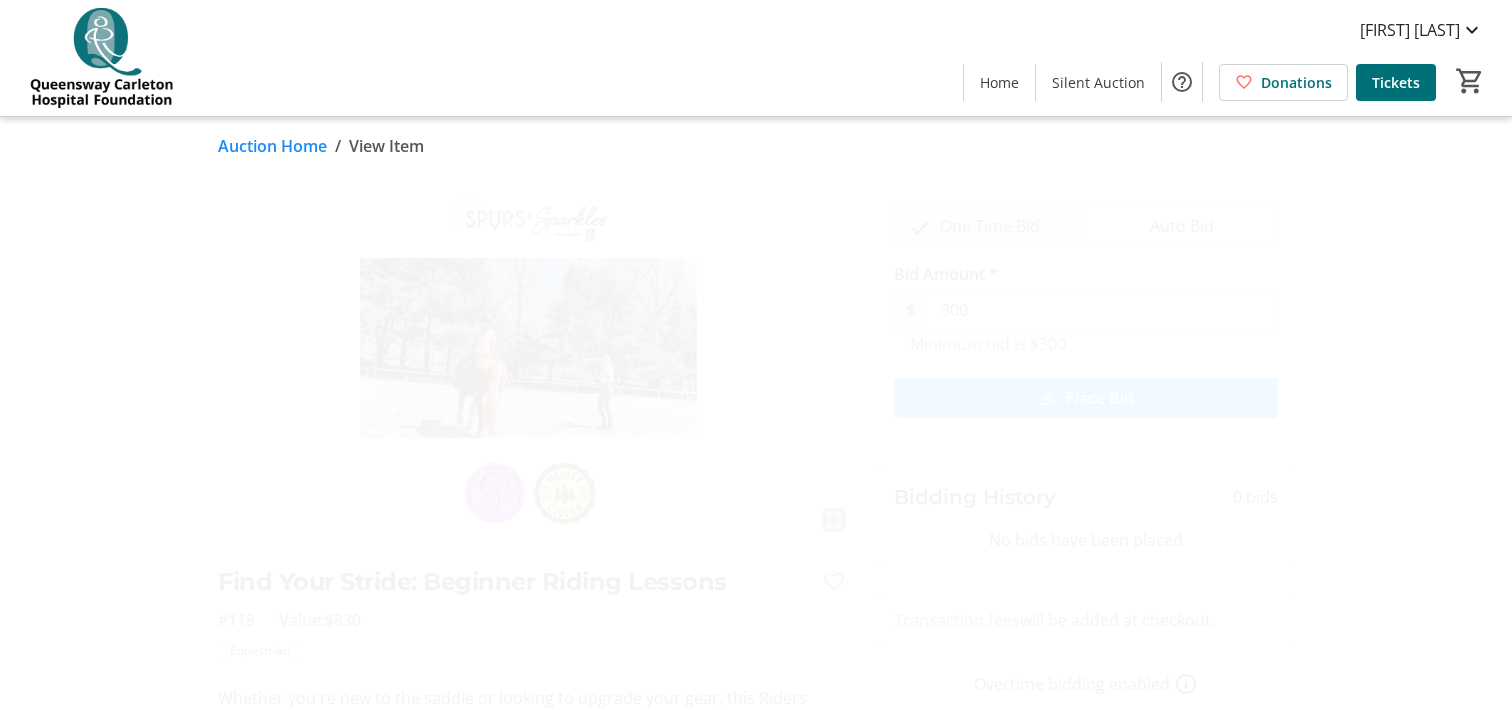 scroll, scrollTop: 0, scrollLeft: 0, axis: both 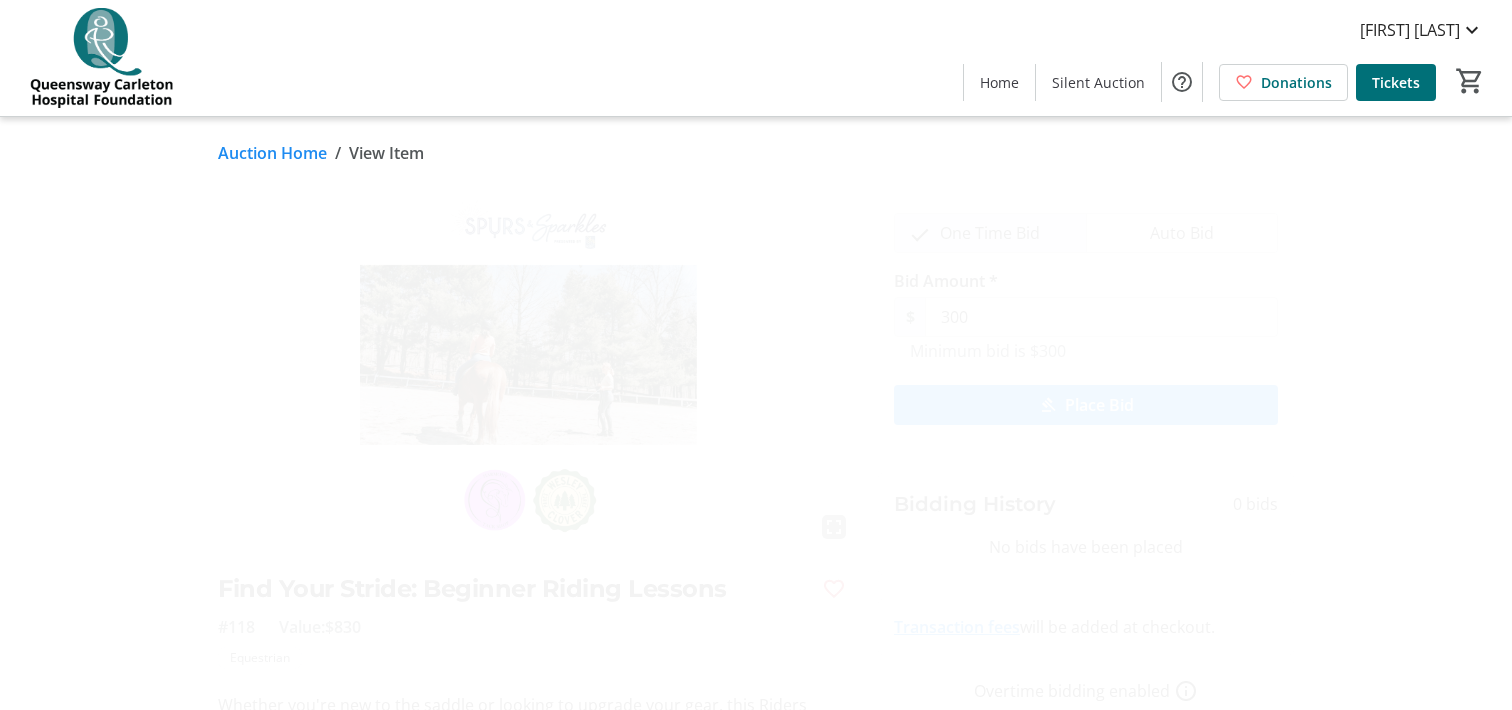 click on "Auction Home" 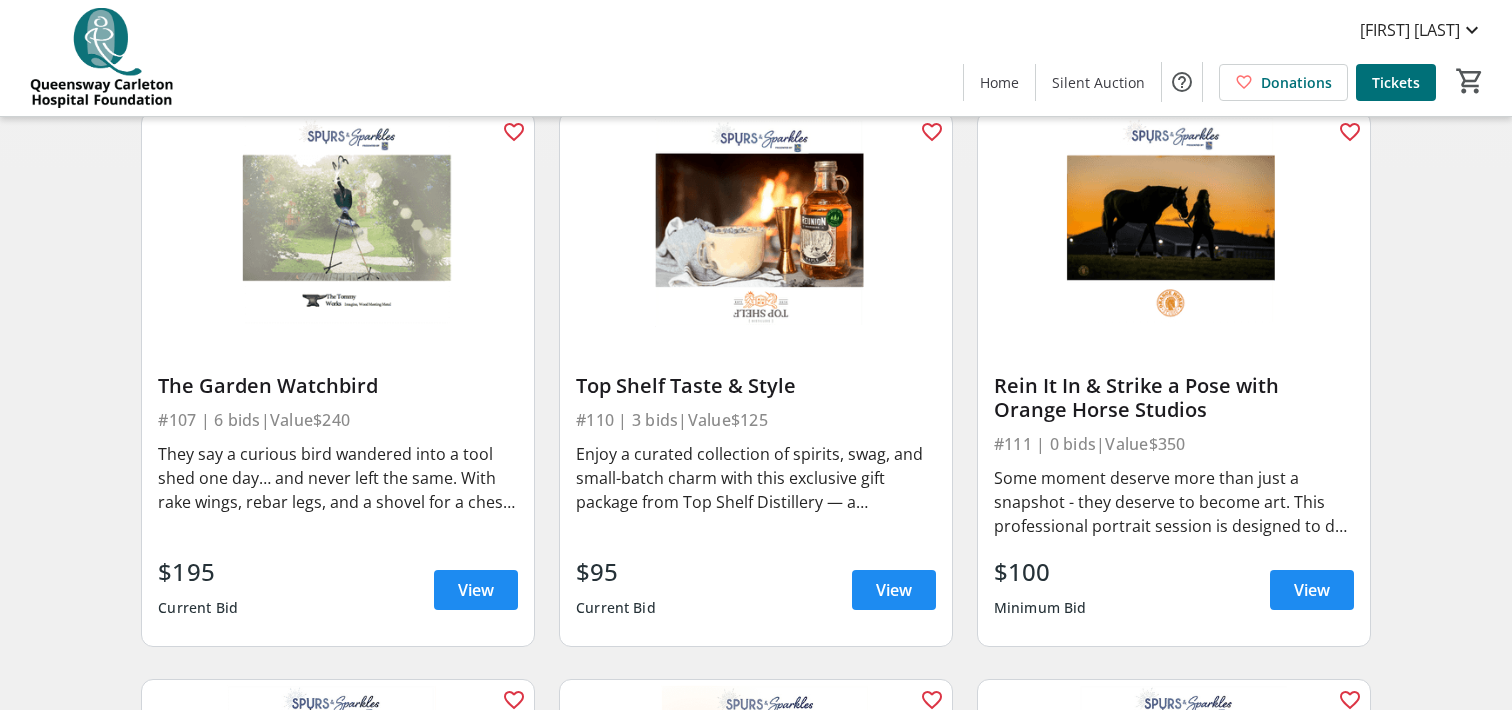 scroll, scrollTop: 1313, scrollLeft: 0, axis: vertical 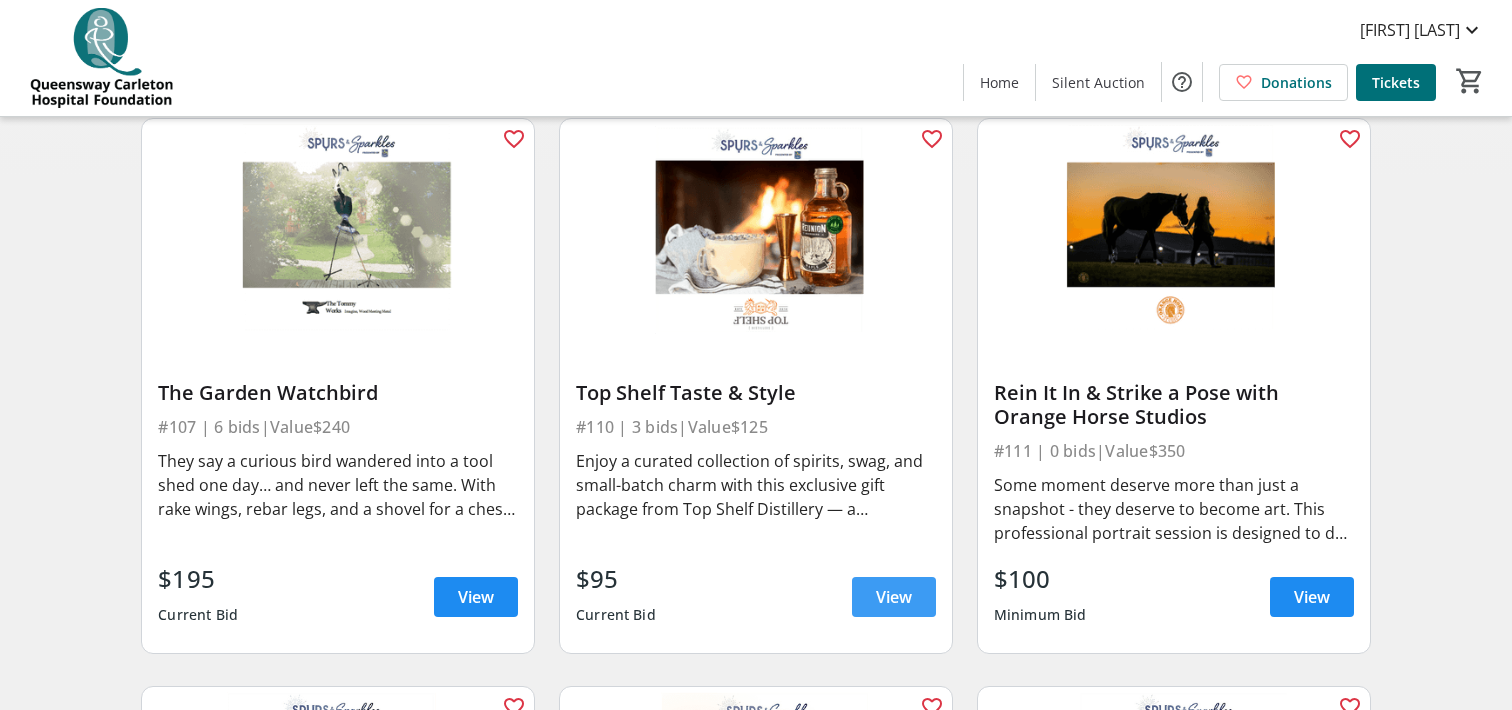 click on "View" at bounding box center [894, 597] 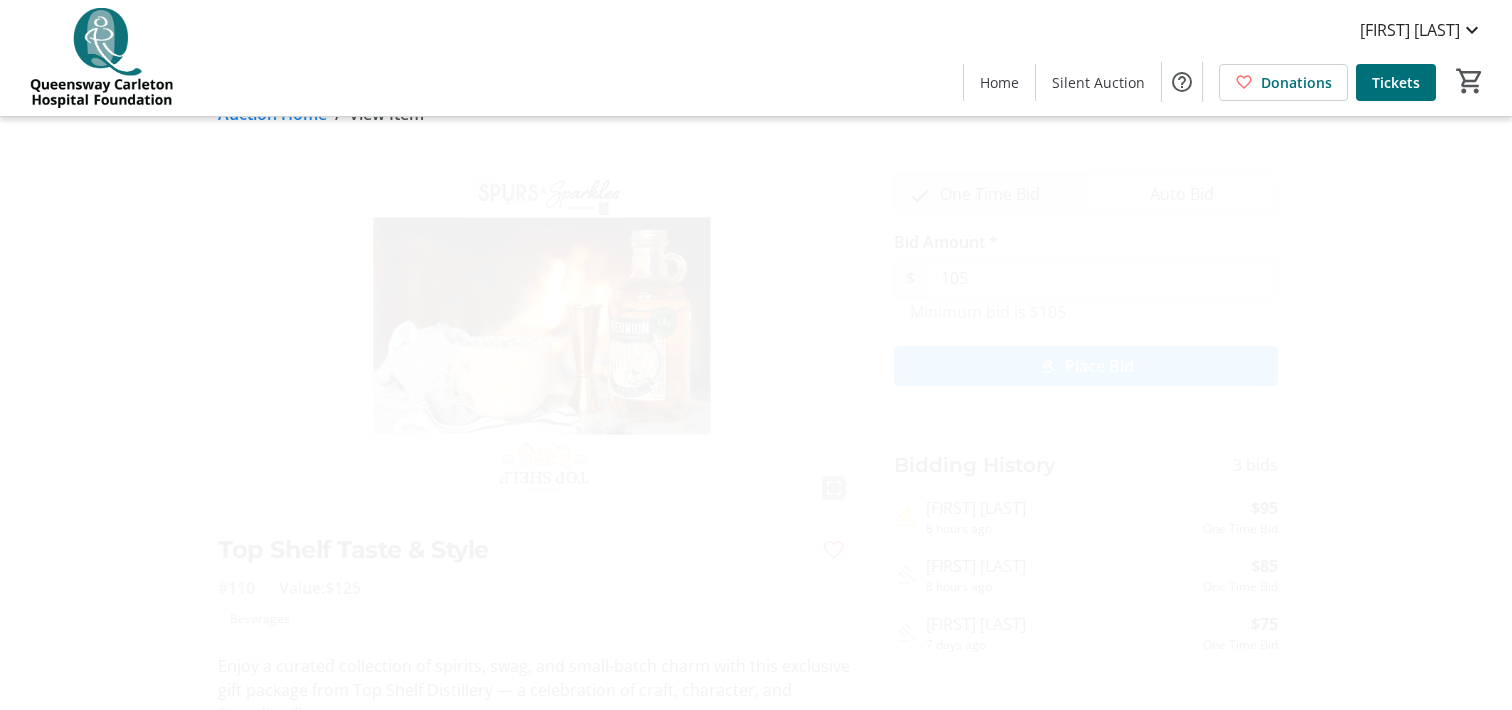 scroll, scrollTop: 0, scrollLeft: 0, axis: both 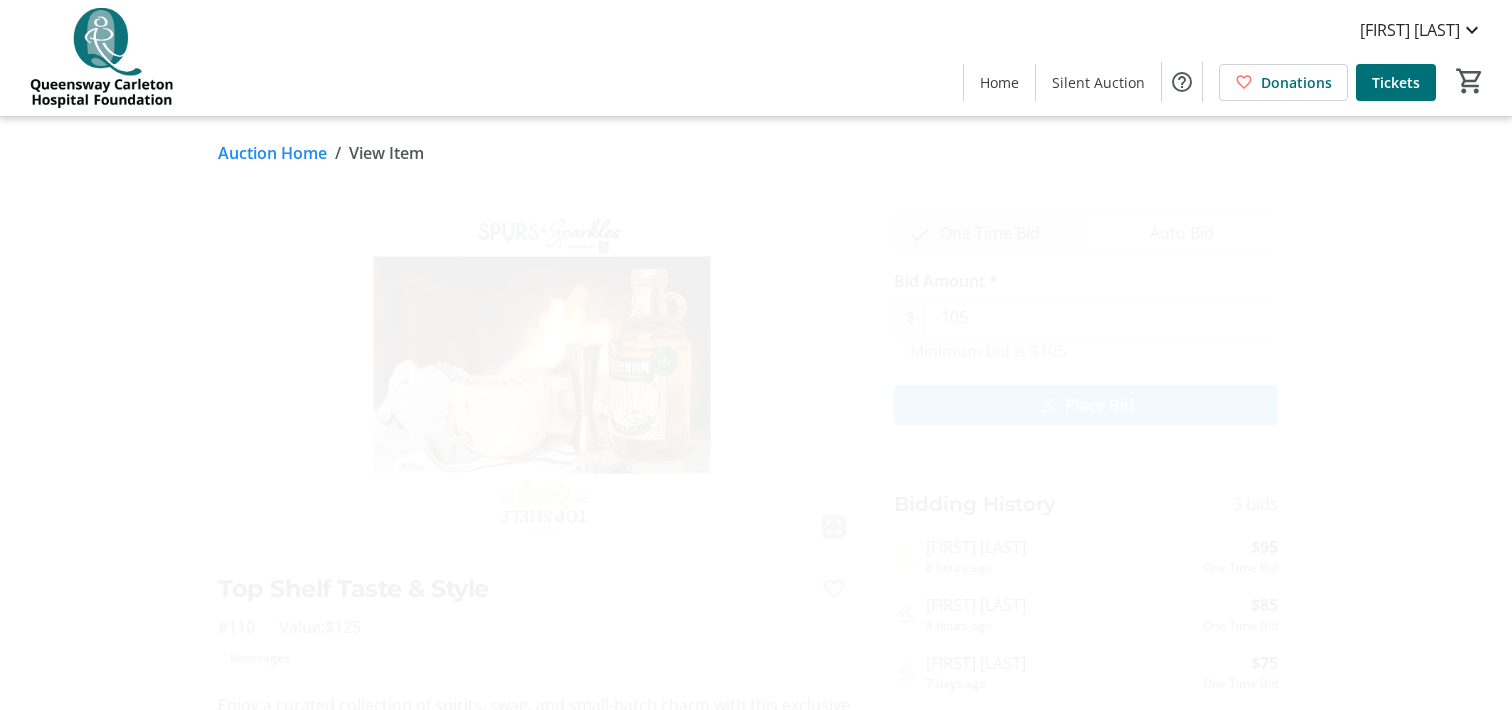 click on "Auction Home" 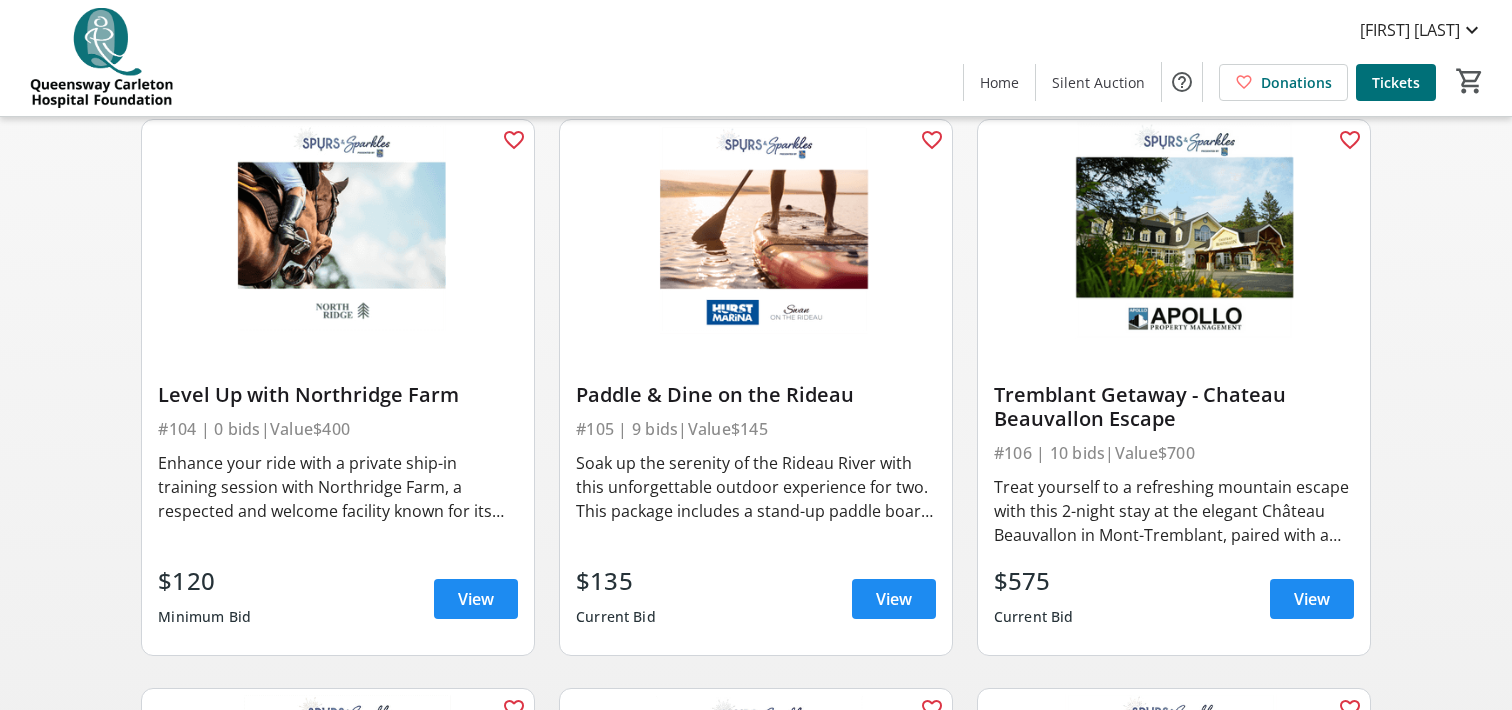 scroll, scrollTop: 735, scrollLeft: 0, axis: vertical 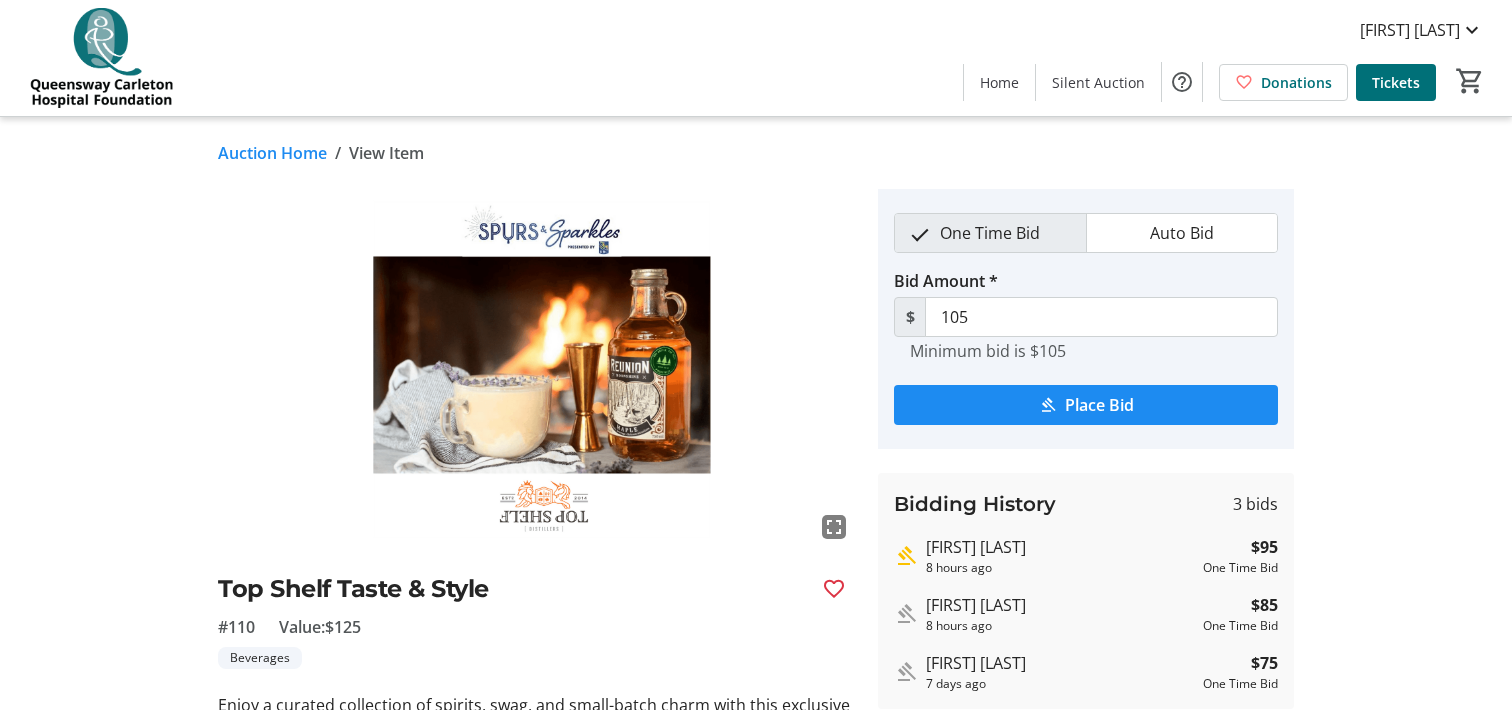 click on "fullscreen Top Shelf Taste & Style #110 Value: $125 Beverages Enjoy a curated collection of spirits, swag, and small-batch charm with this exclusive gift package from Top Shelf Distillery — a celebration of craft, character, and Canadian flavour. This spirited package includes: 375ml Rideau Whisky – smooth and locally crafted 375ml Red Fox – bold and flavourful 50ml Orange Bitters – perfect for cocktails Top Shelf Branded Shot Glass Brown Leather-Look Tumbler – stylish and sturdy Green LHW Tilley Hat – classic with a twist Distillery Tour / OMF Flyer – your invitation to visit Branded Postcards & Stickers – a little extra flair Whether you're sipping, mixing, or showing off your new gear, this package delivers a full pour of local pride and quality craftsmanship. One Time Bid Auto Bid Bid Amount * $ 105 Minimum bid is $105 Place Bid Bidding History 3 bids [FIRST] [LAST] 8 hours ago $95 One Time Bid [FIRST] [LAST] 8 hours ago $85 One Time Bid [FIRST] [LAST] 7 days ago $75" 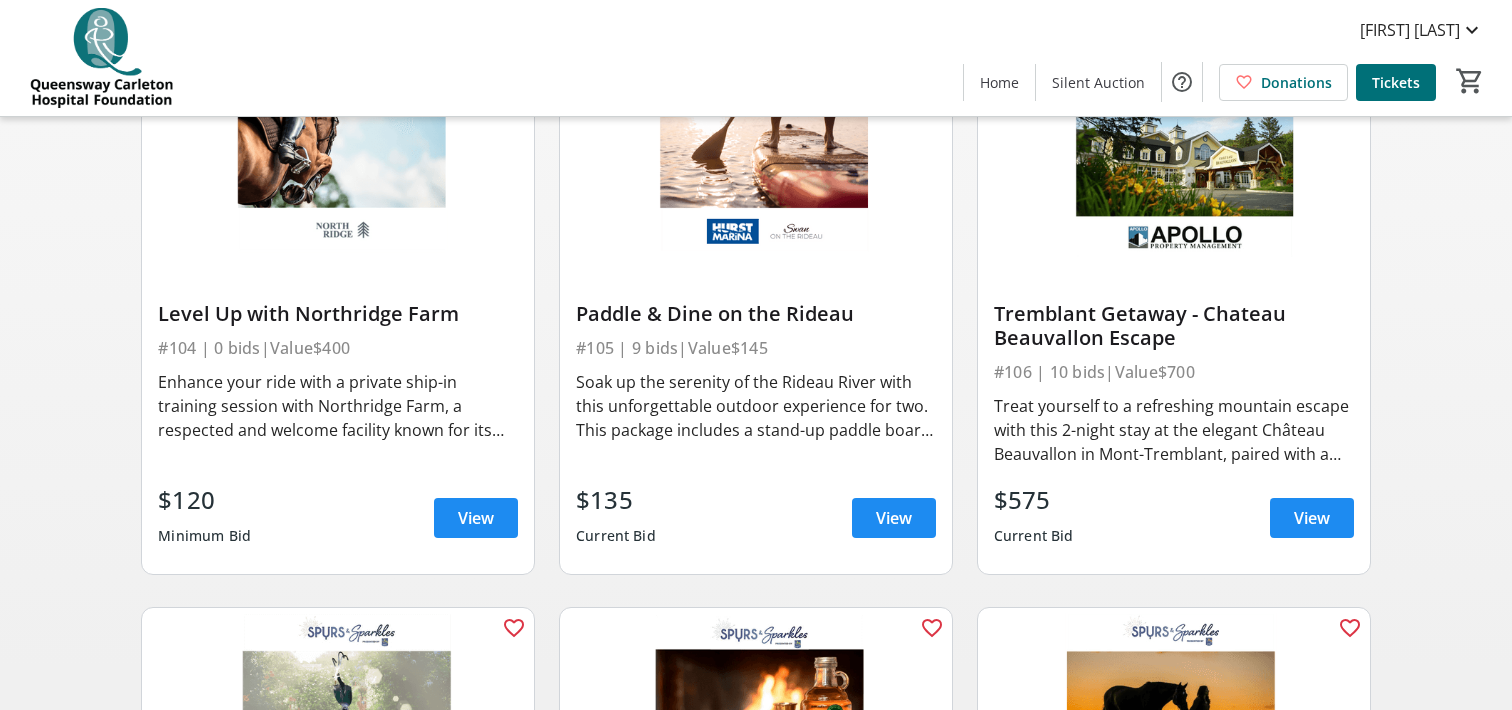 scroll, scrollTop: 820, scrollLeft: 0, axis: vertical 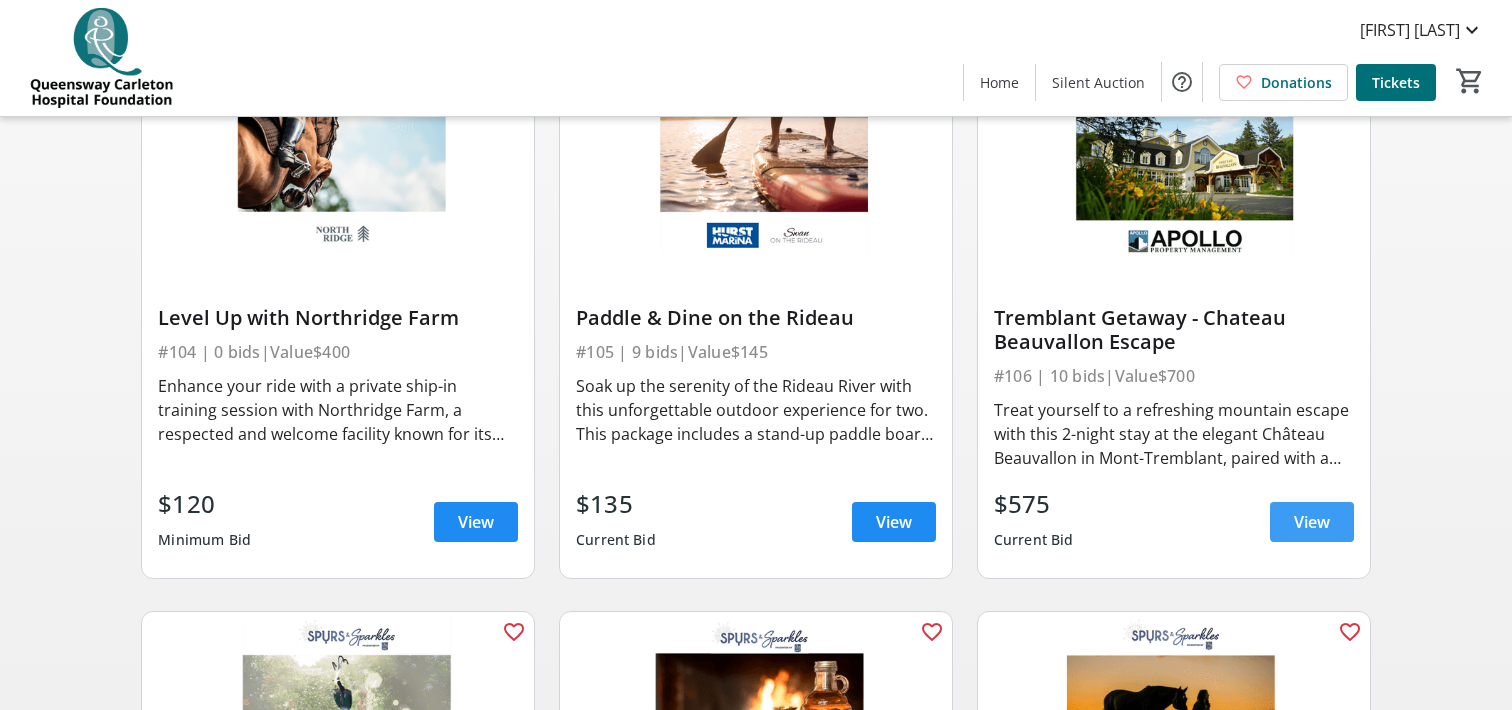 click on "View" at bounding box center (1312, 522) 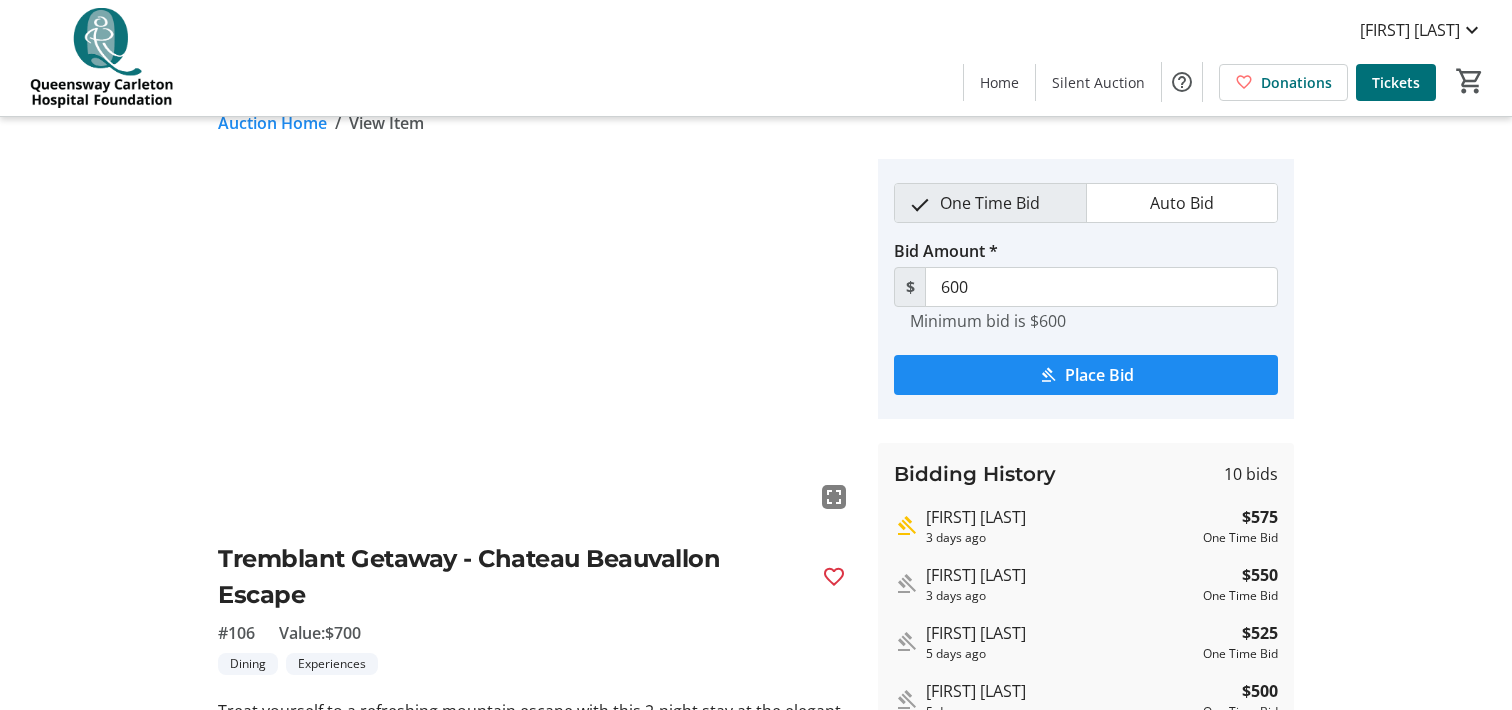 scroll, scrollTop: 0, scrollLeft: 0, axis: both 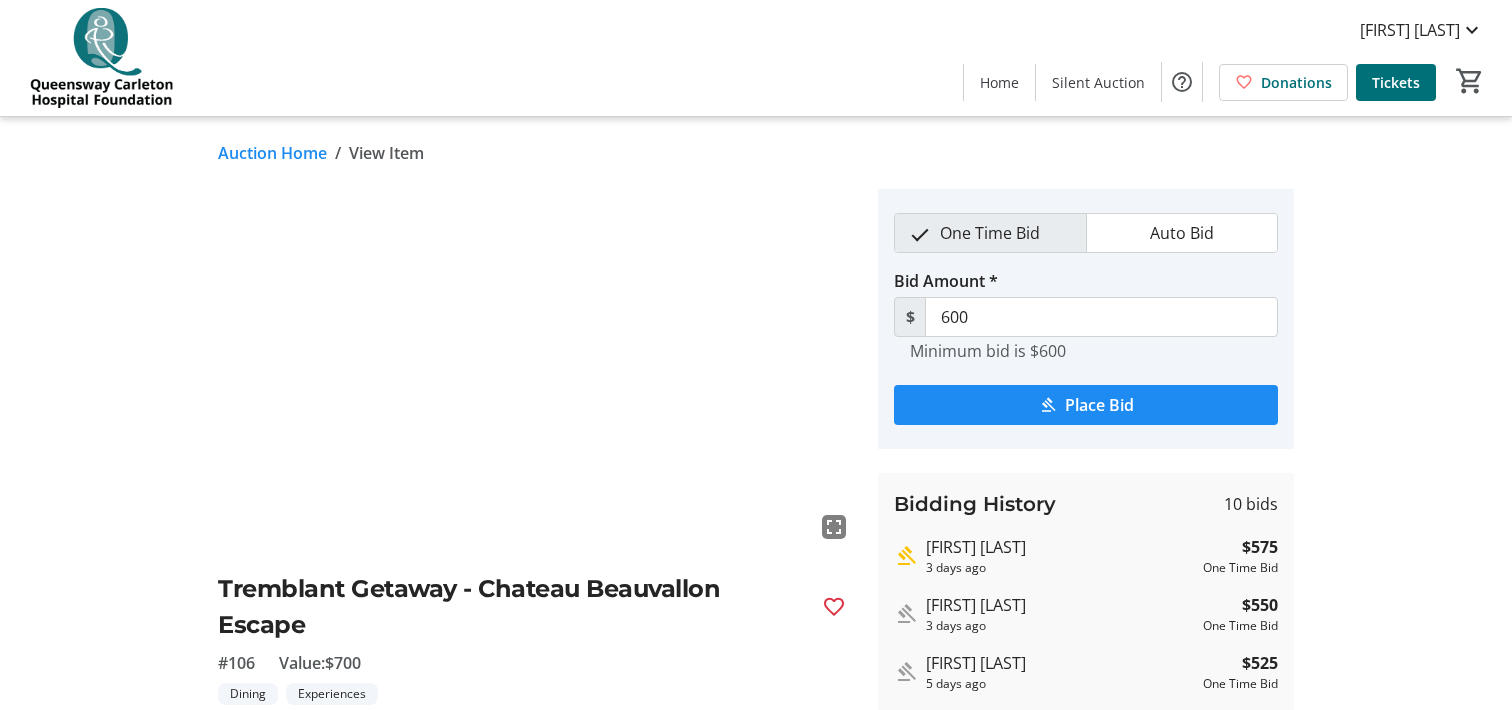 click on "Auction Home" 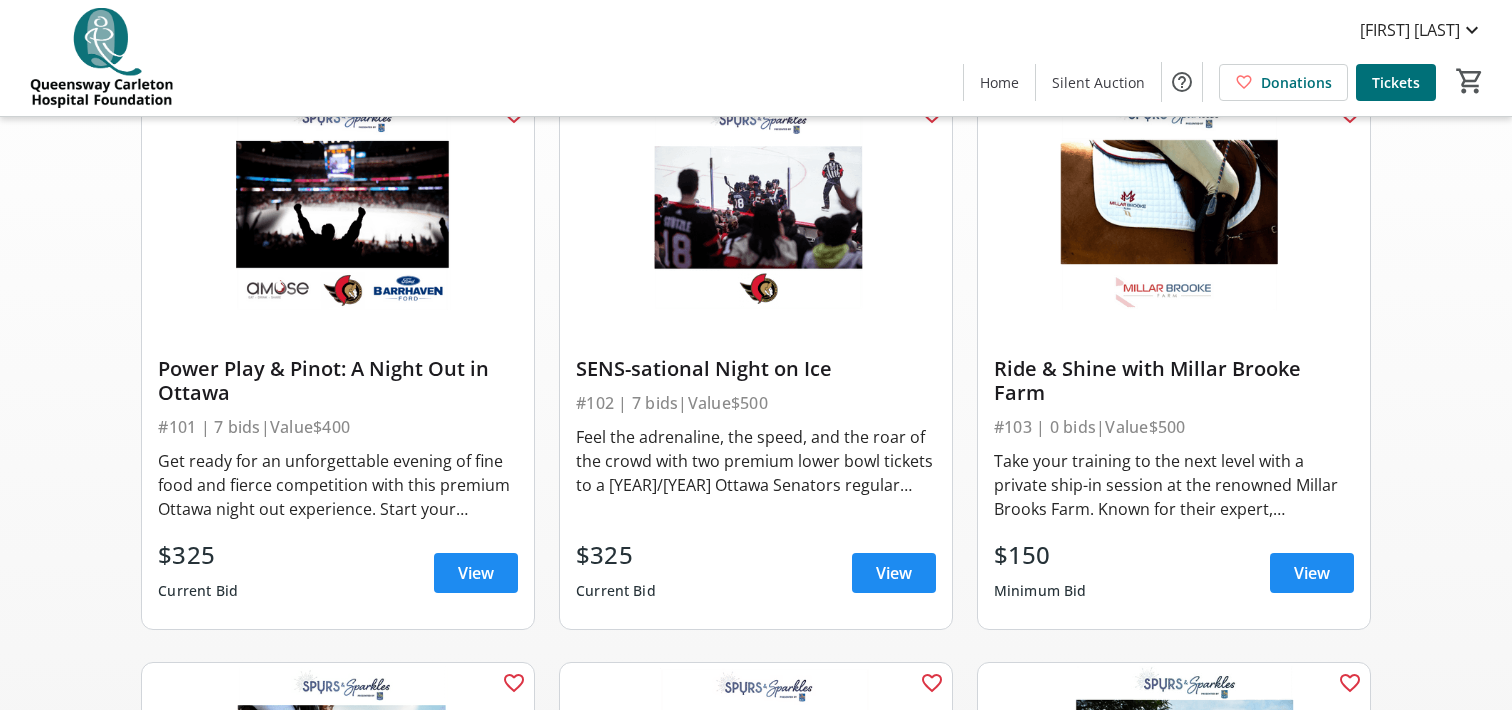 scroll, scrollTop: 199, scrollLeft: 0, axis: vertical 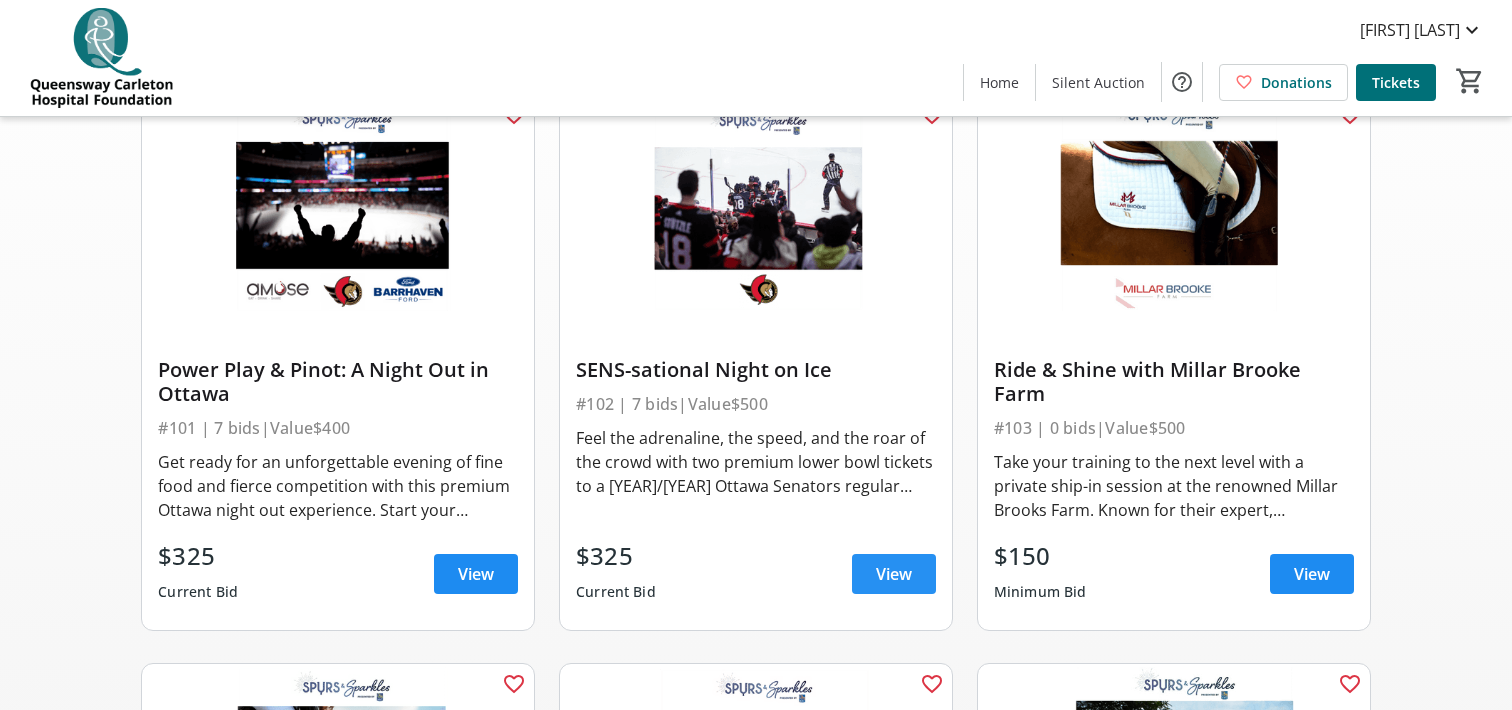 click on "View" at bounding box center [894, 574] 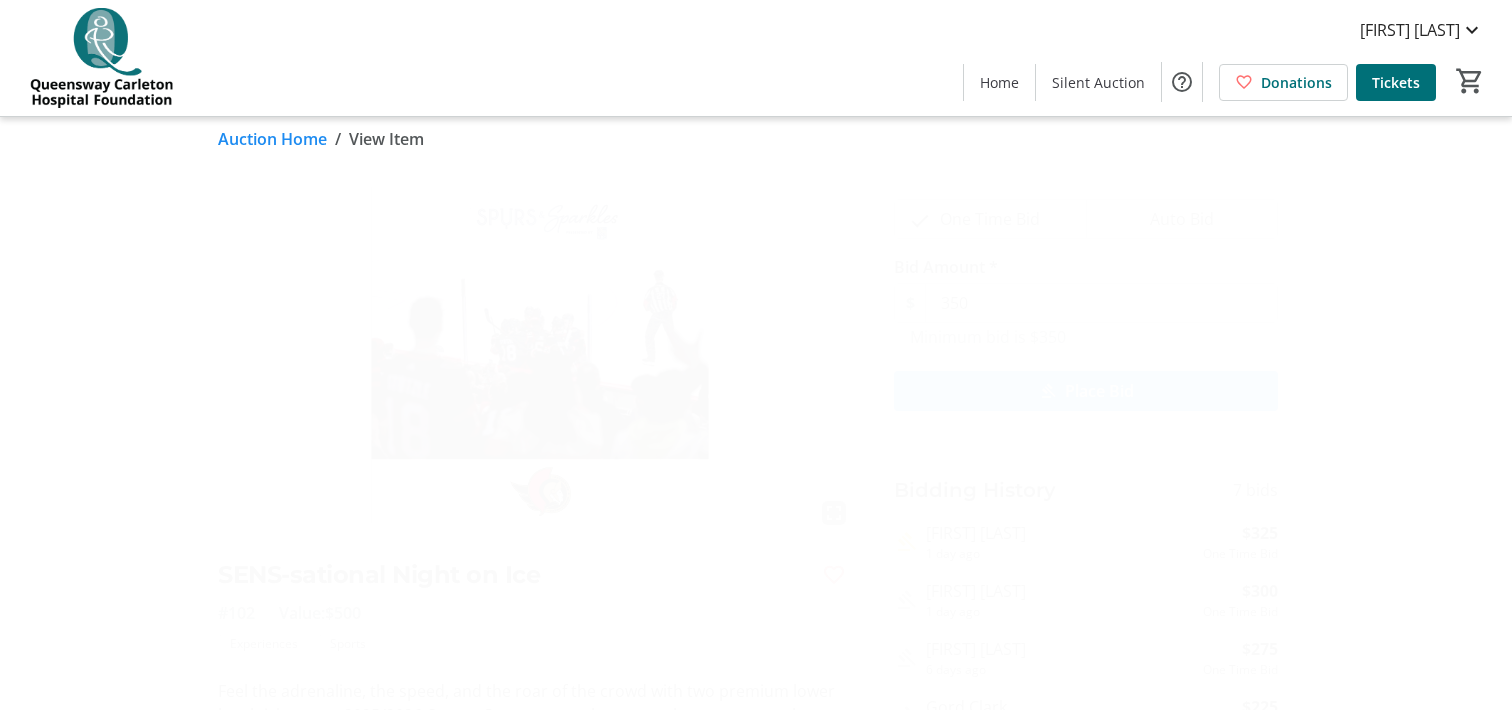 scroll, scrollTop: 0, scrollLeft: 0, axis: both 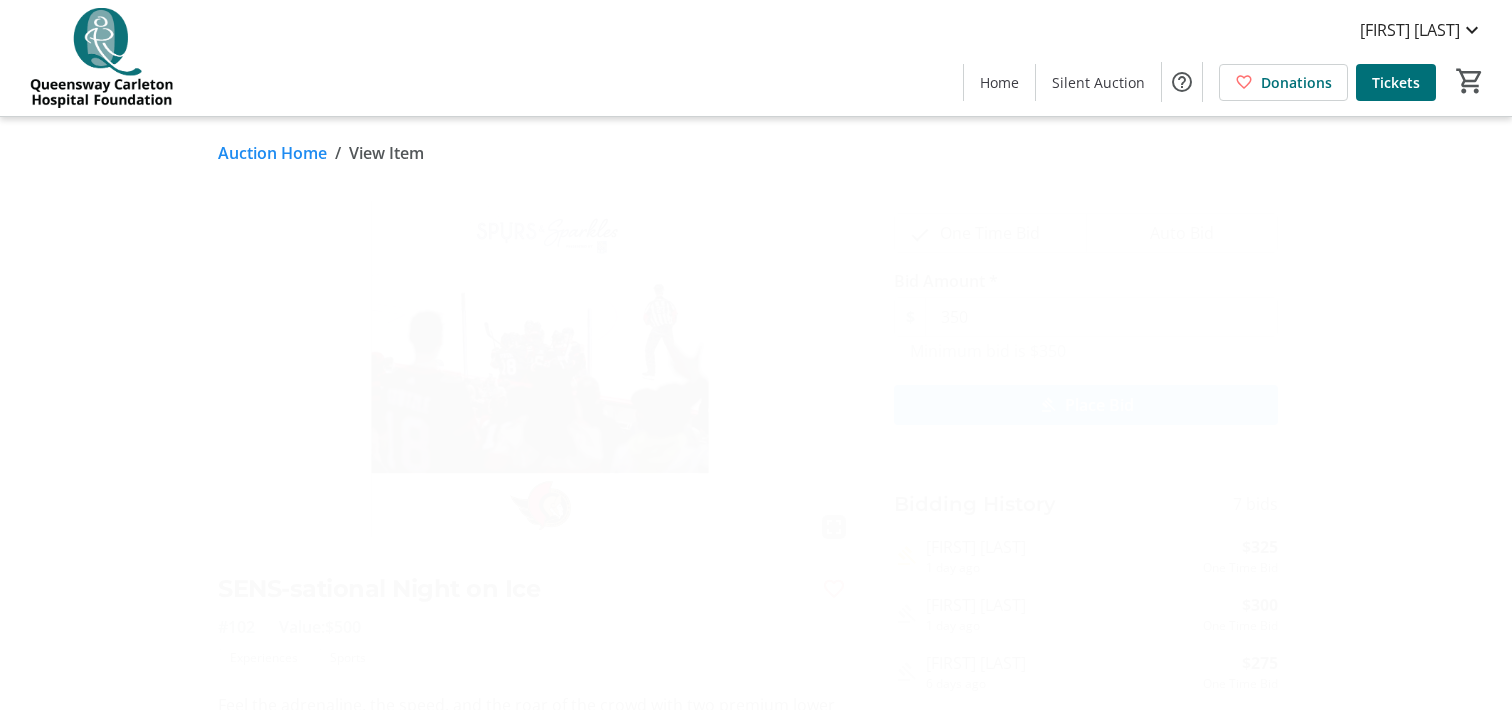 click on "Auction Home" 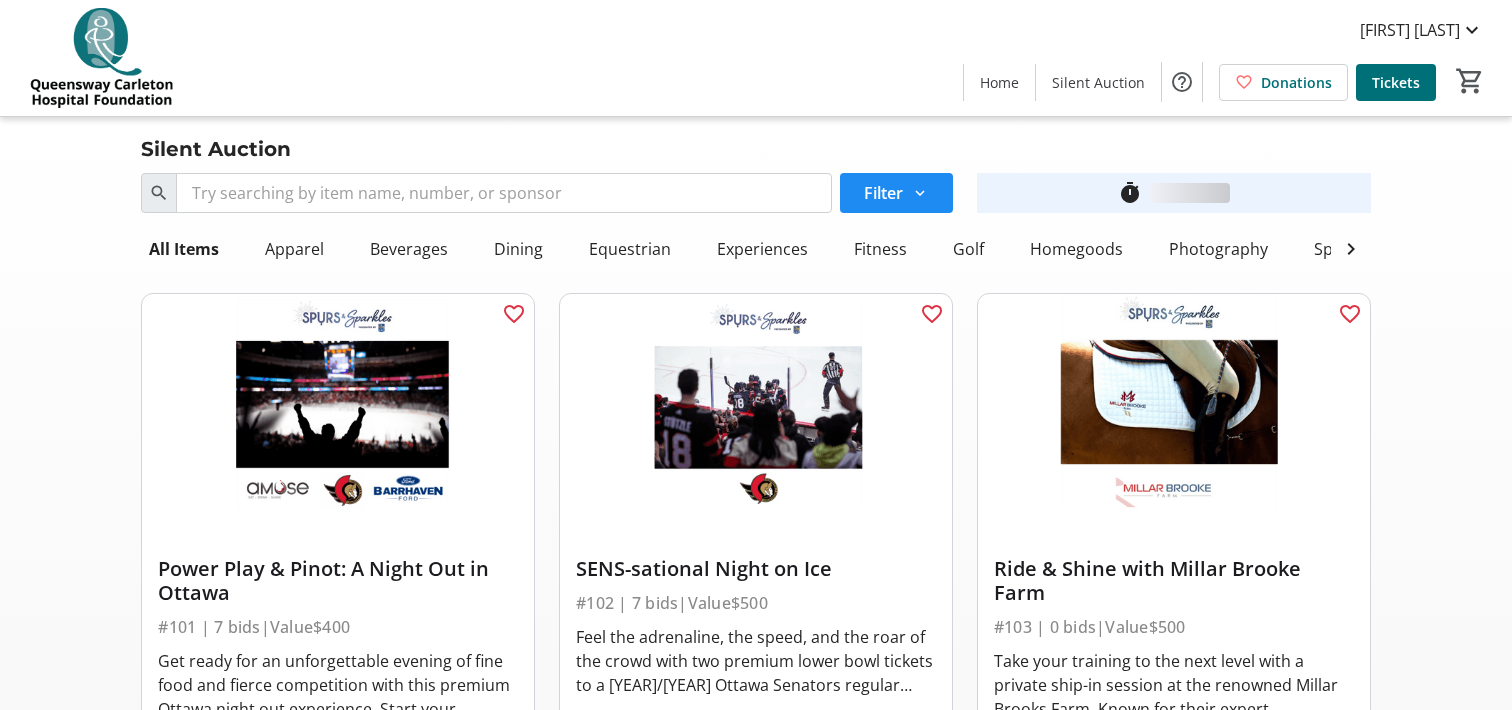 scroll, scrollTop: 199, scrollLeft: 0, axis: vertical 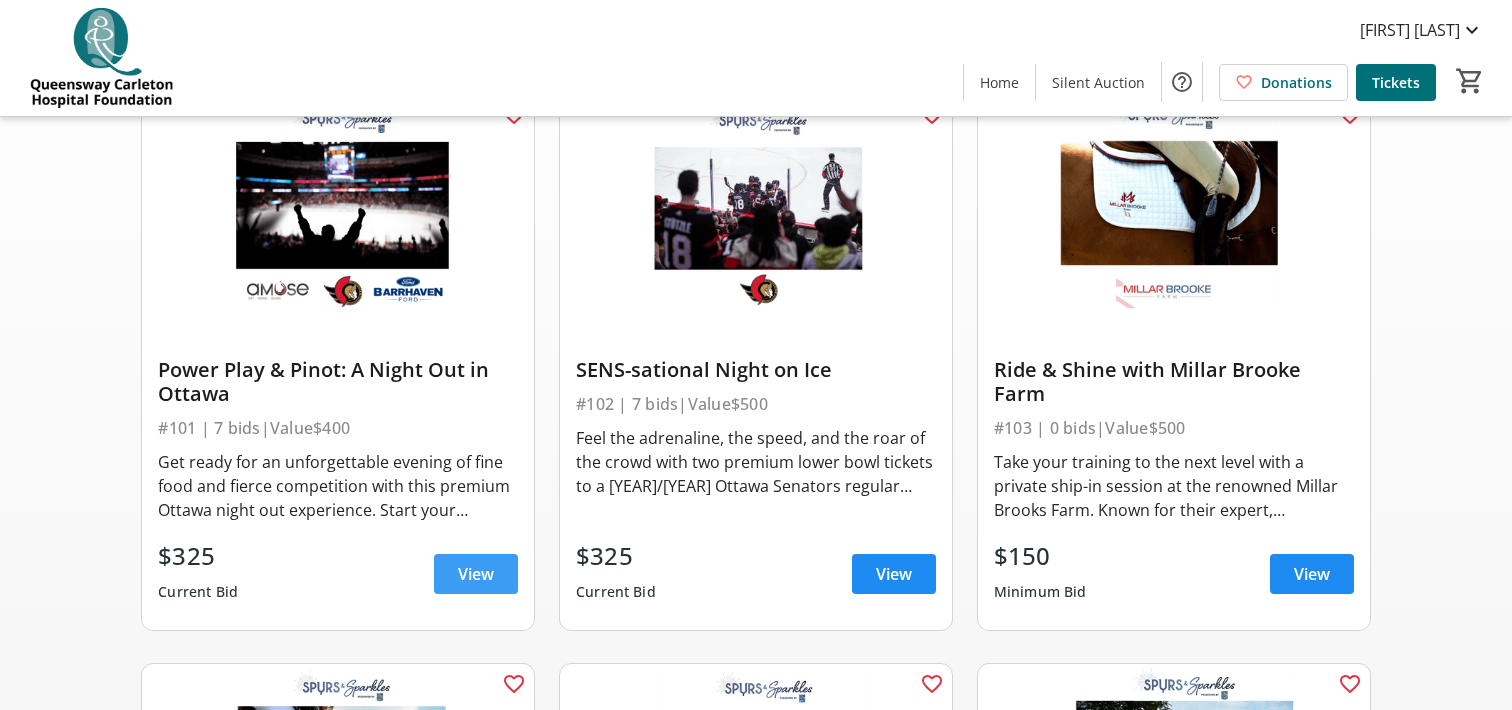 click on "View" at bounding box center (476, 574) 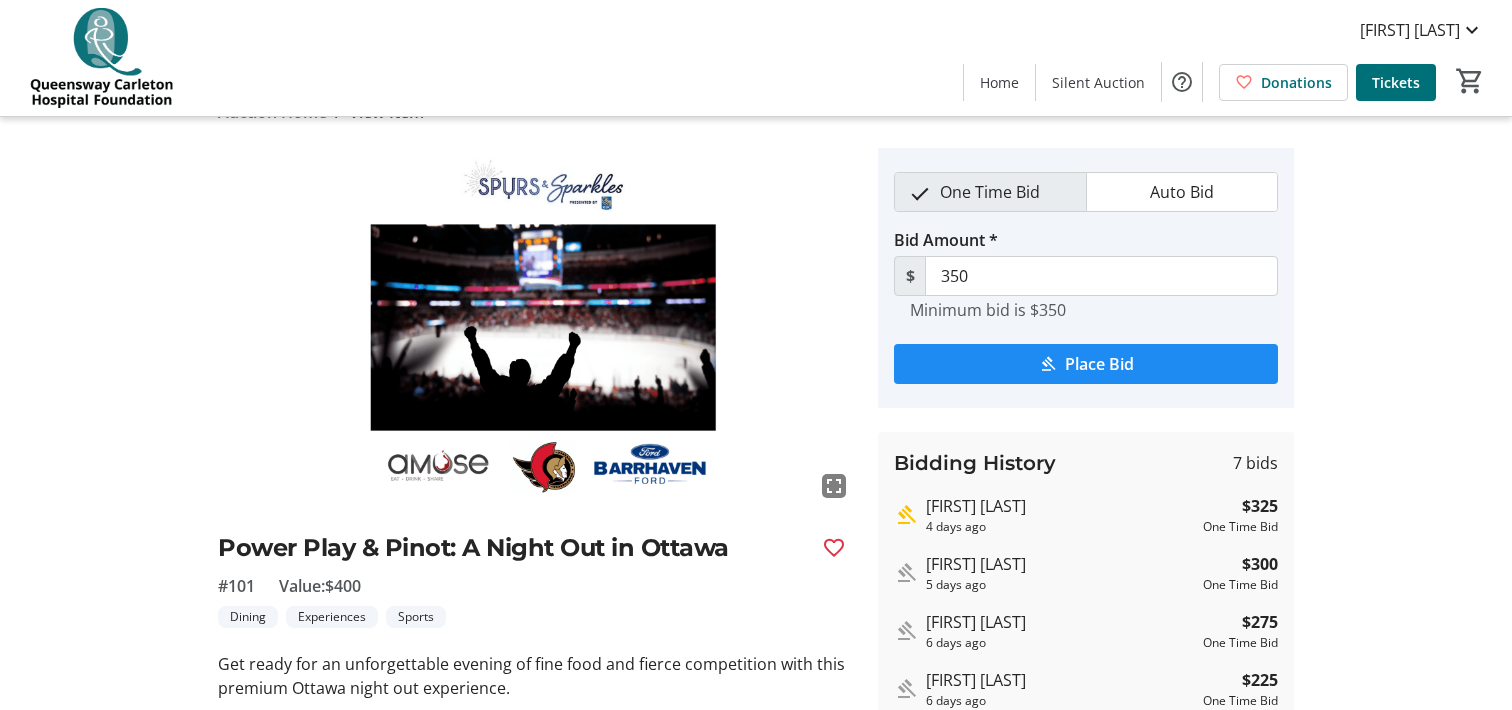 scroll, scrollTop: 0, scrollLeft: 0, axis: both 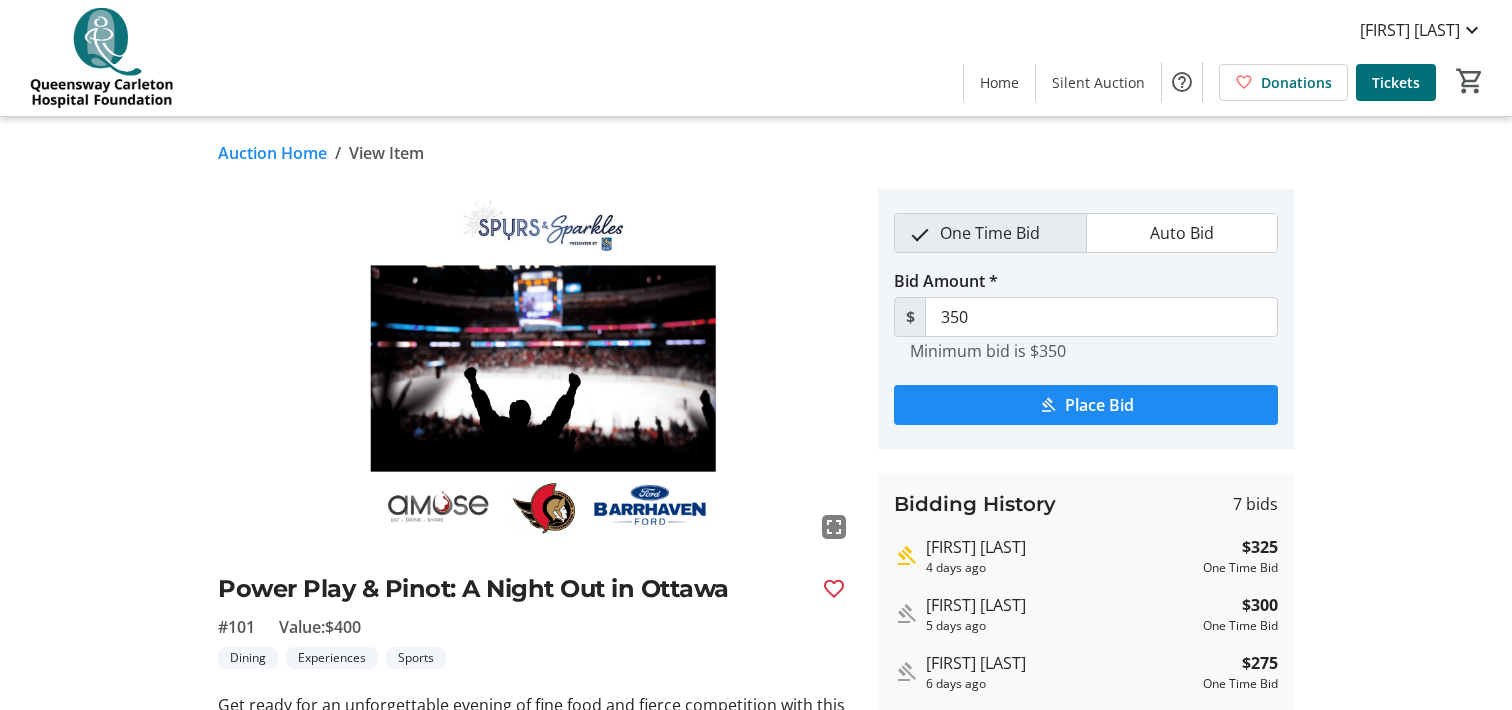 click on "Auction Home" 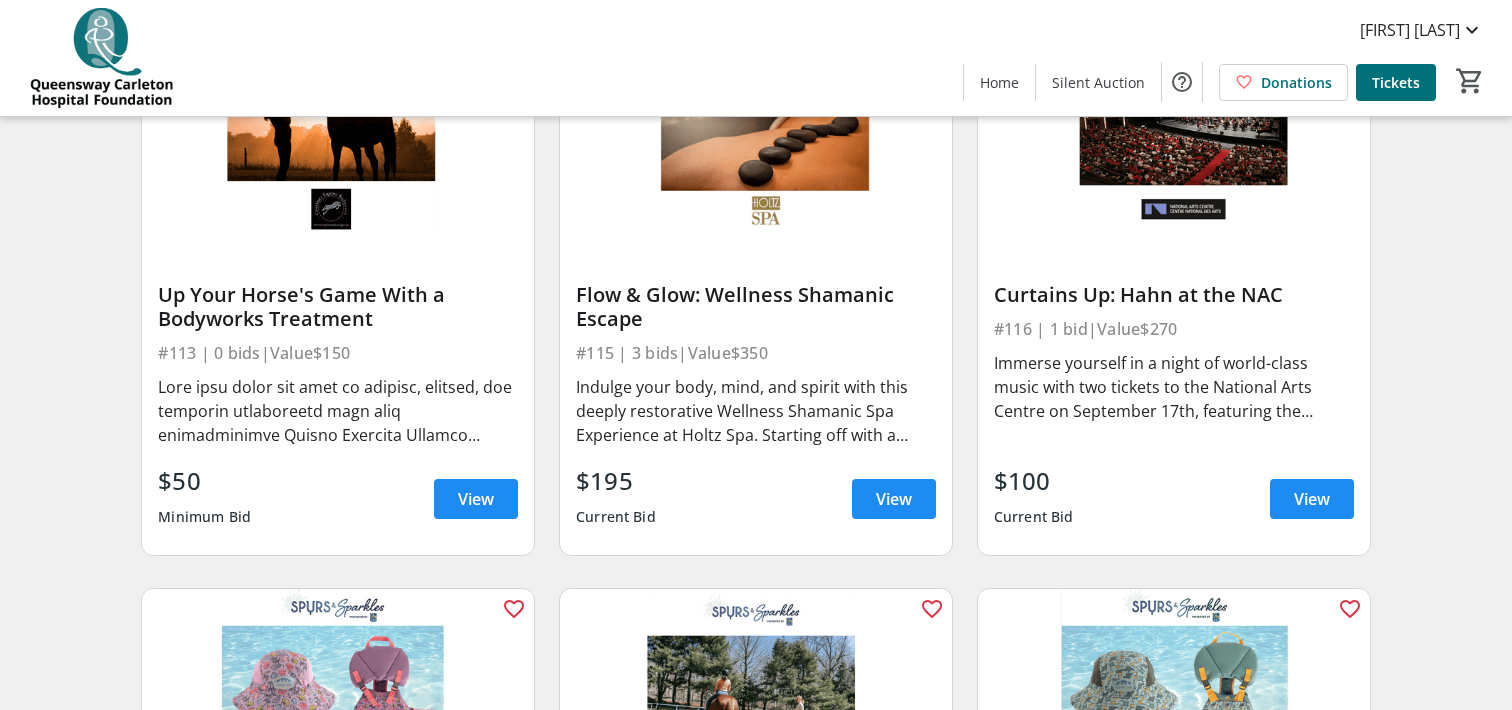 scroll, scrollTop: 1983, scrollLeft: 0, axis: vertical 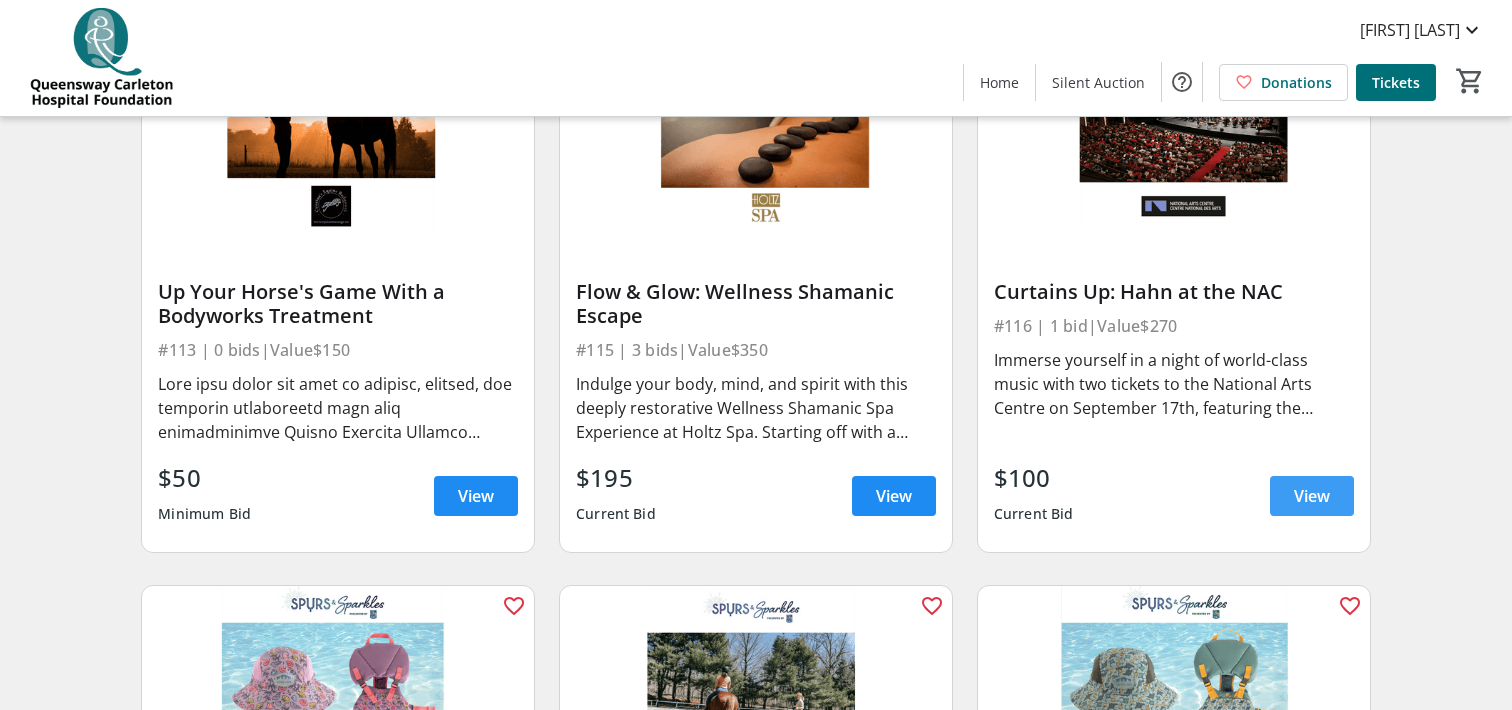 click on "View" at bounding box center [1312, 496] 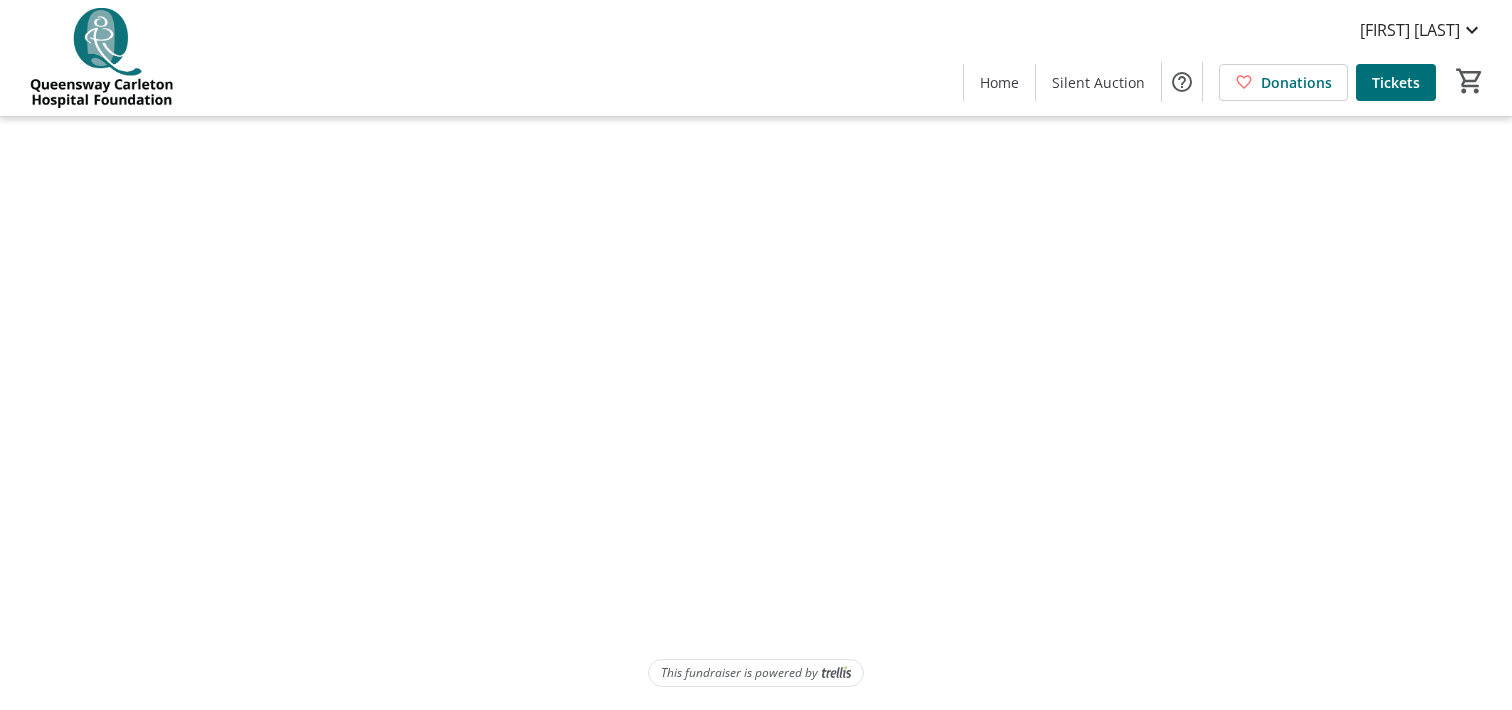 scroll, scrollTop: 323, scrollLeft: 0, axis: vertical 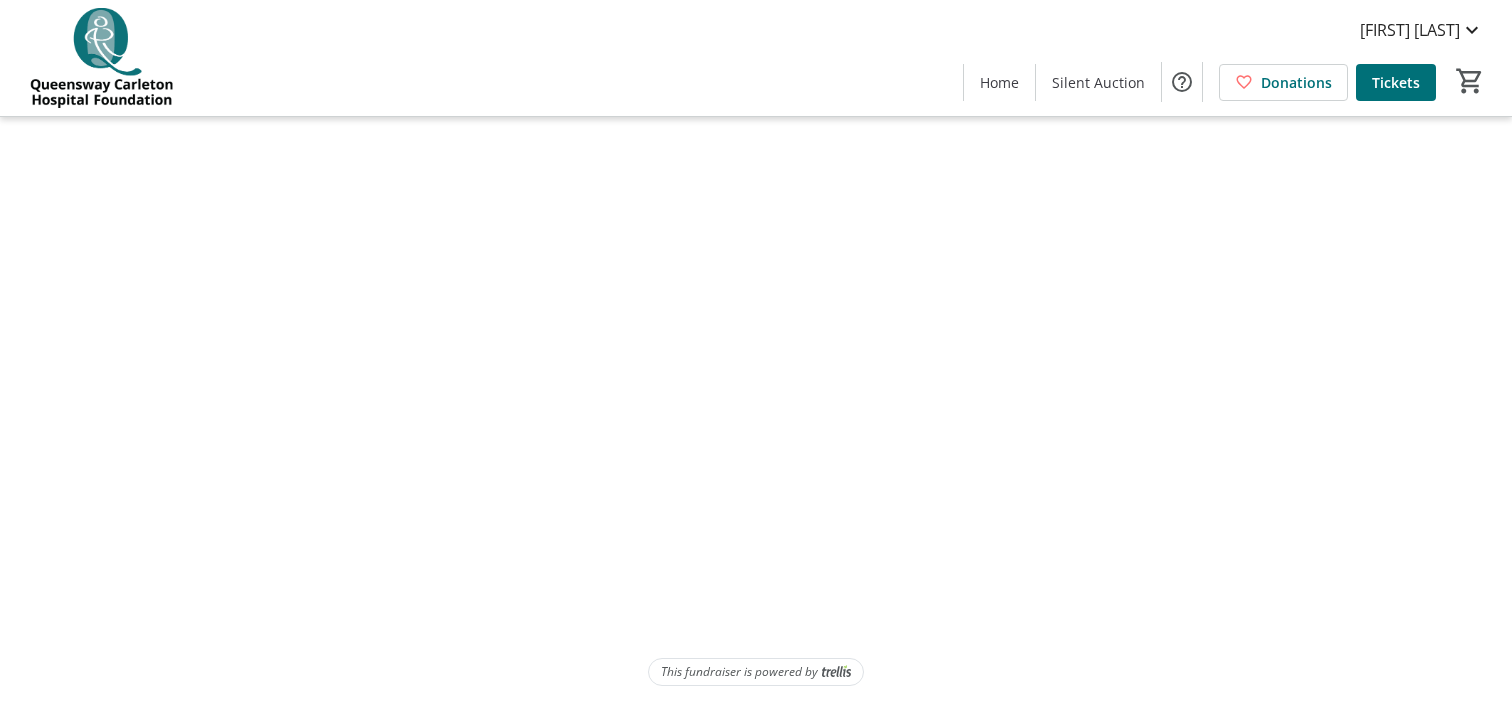 click on "Bidding History 1 bids" 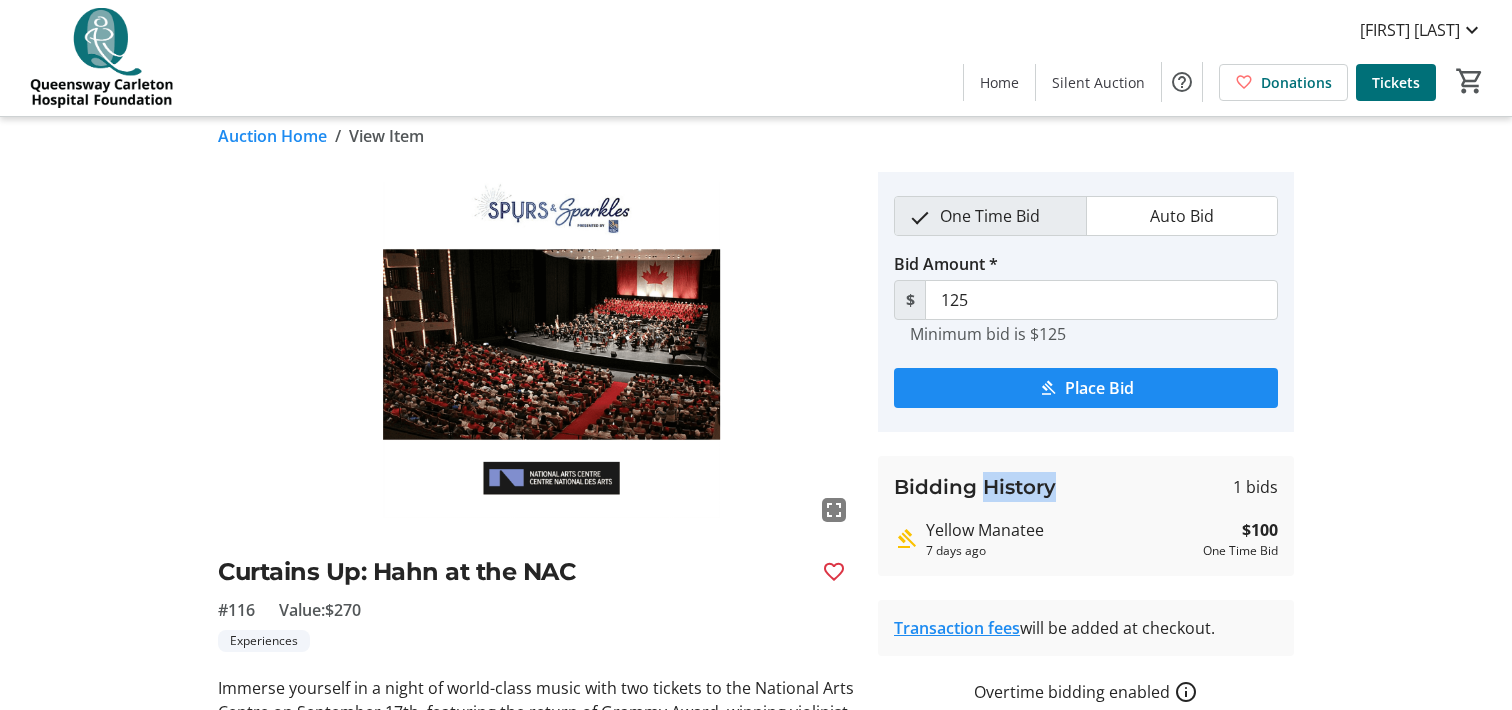 scroll, scrollTop: 0, scrollLeft: 0, axis: both 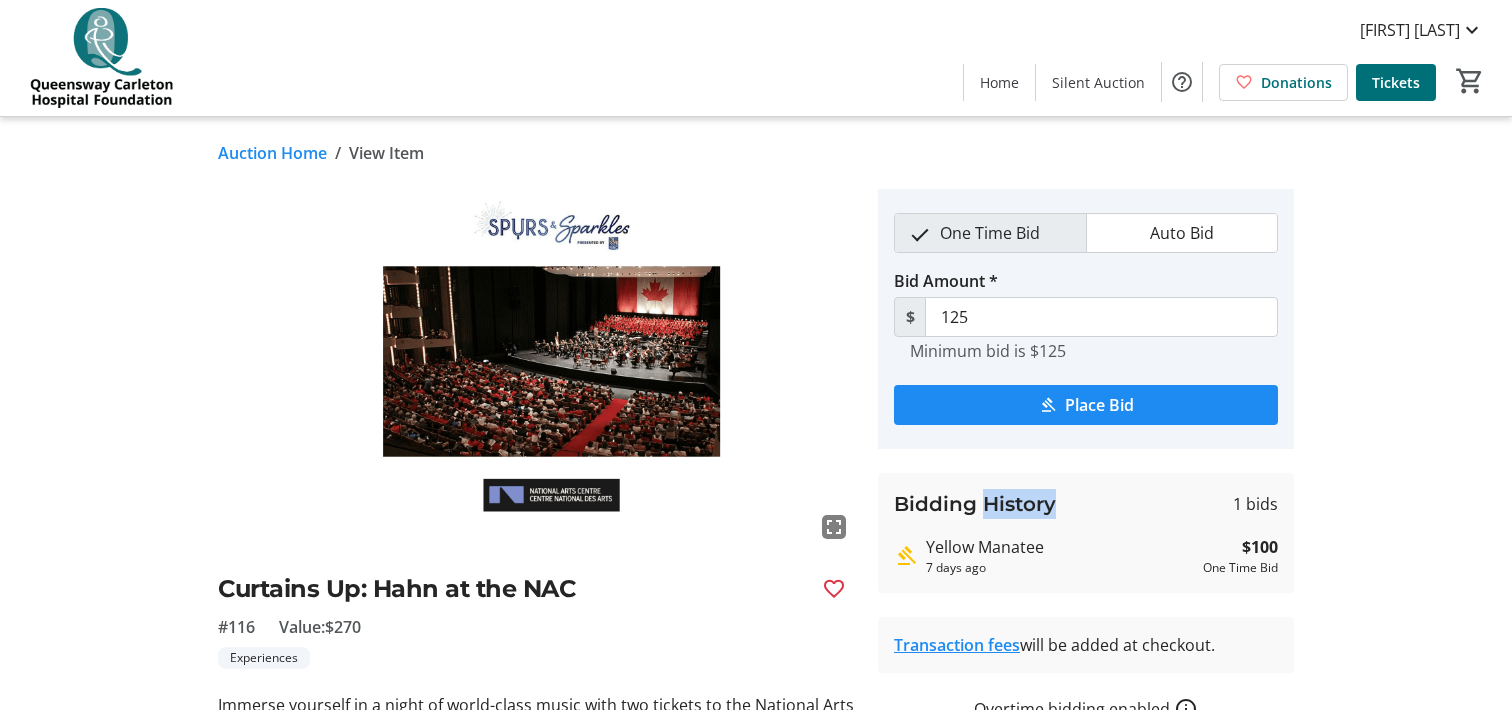 click on "One Time Bid" at bounding box center [990, 233] 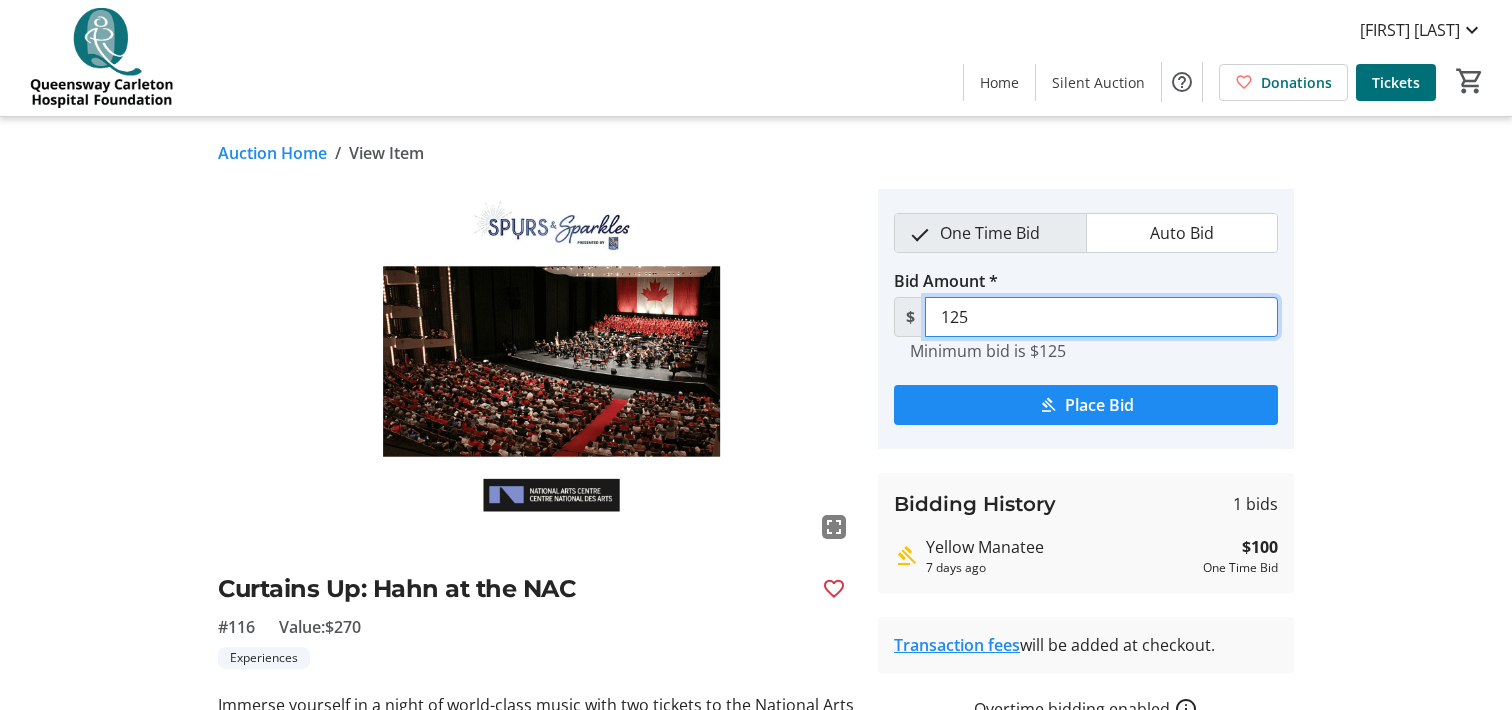 click on "125" at bounding box center [1101, 317] 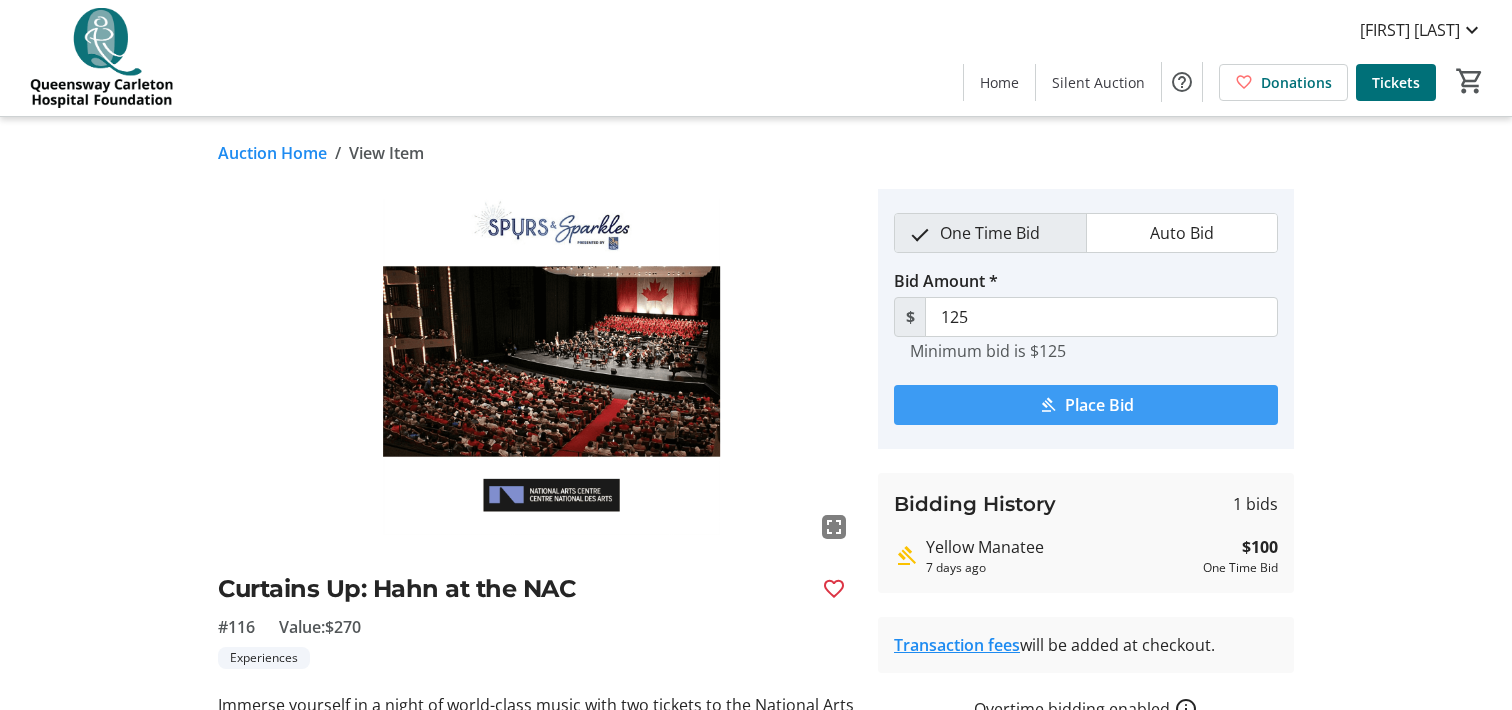 click on "Place Bid" 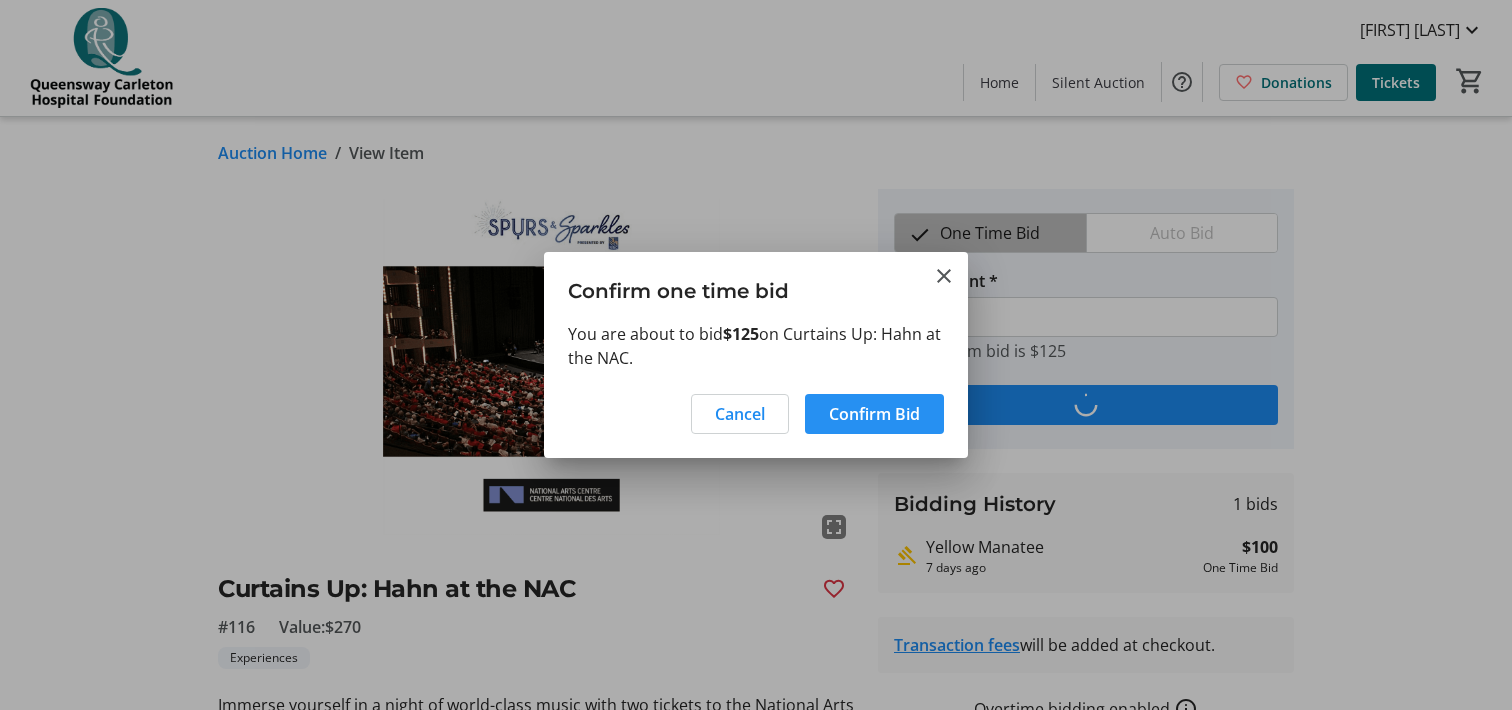 click on "Confirm Bid" at bounding box center (874, 414) 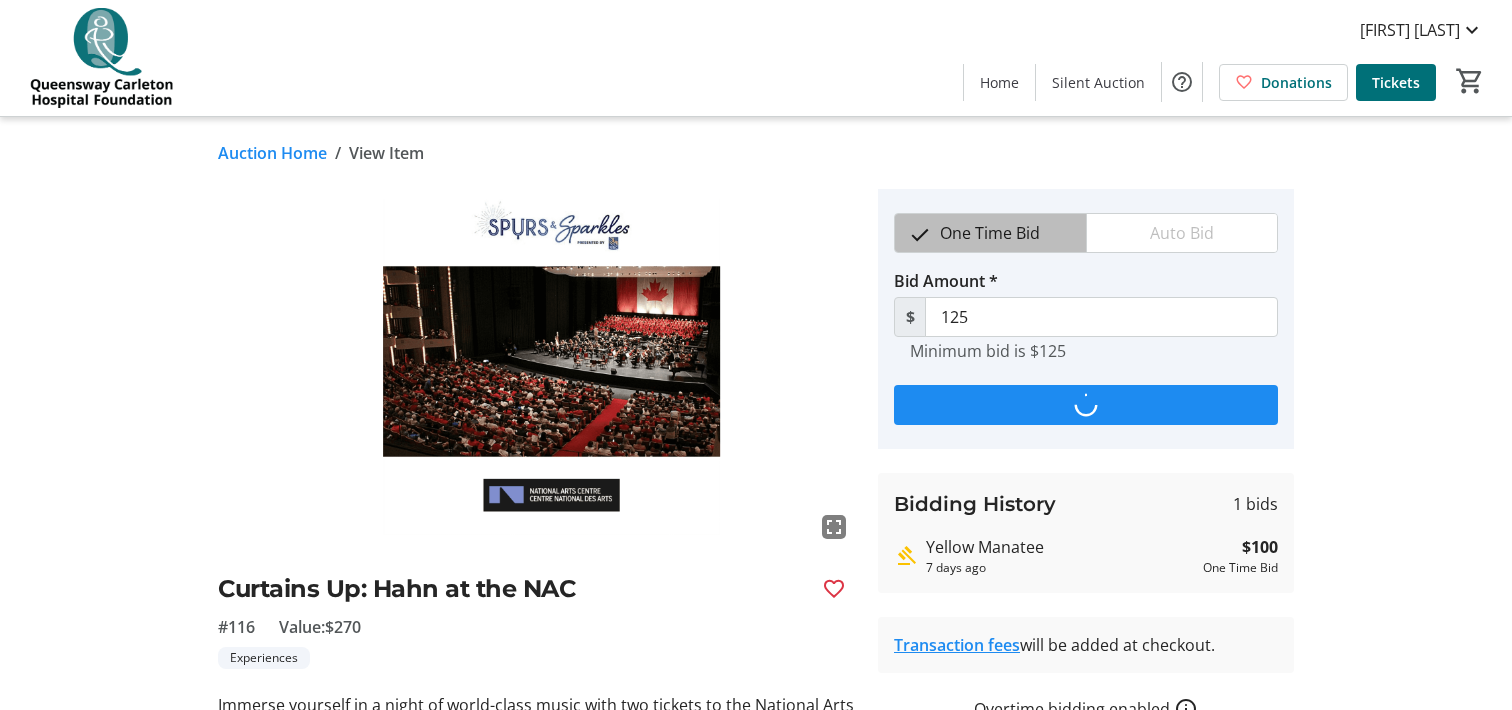 type on "150" 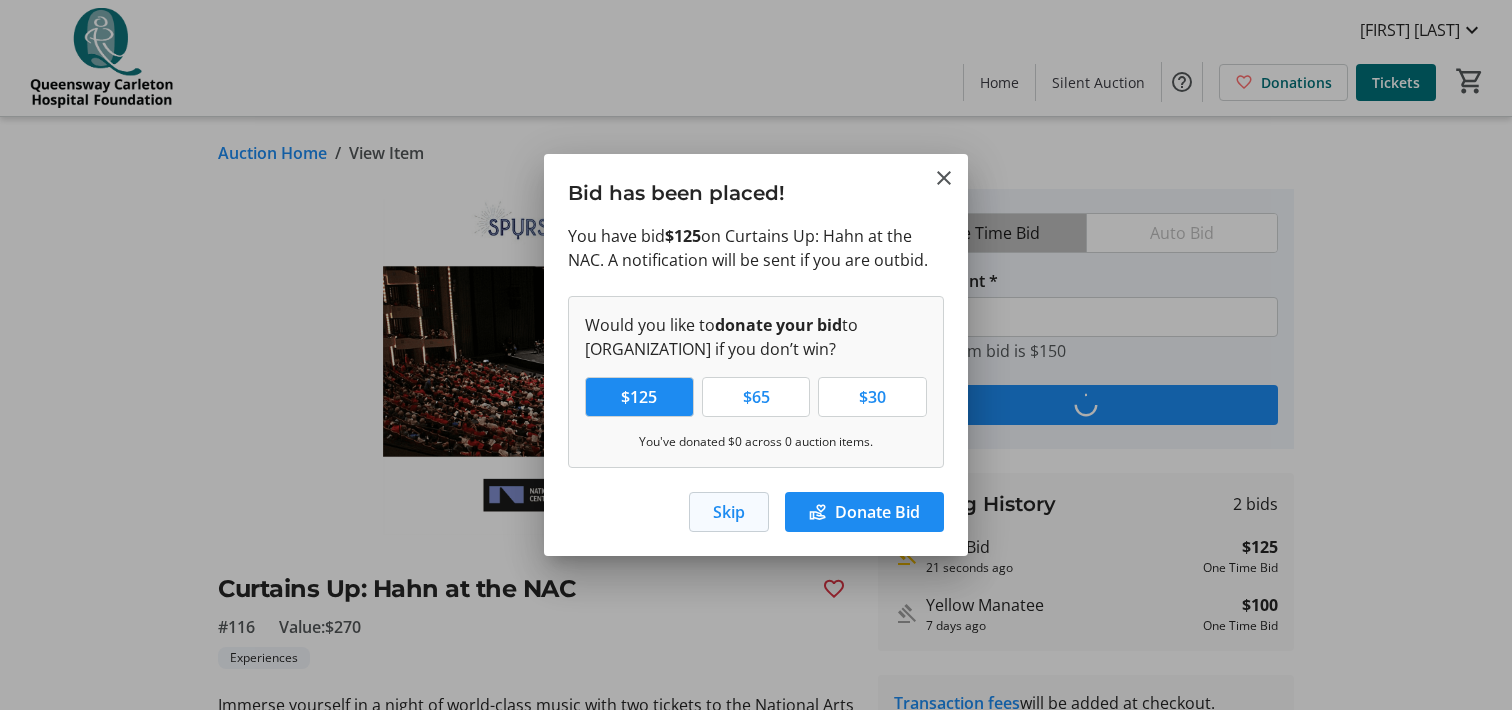 click on "Skip" at bounding box center (729, 512) 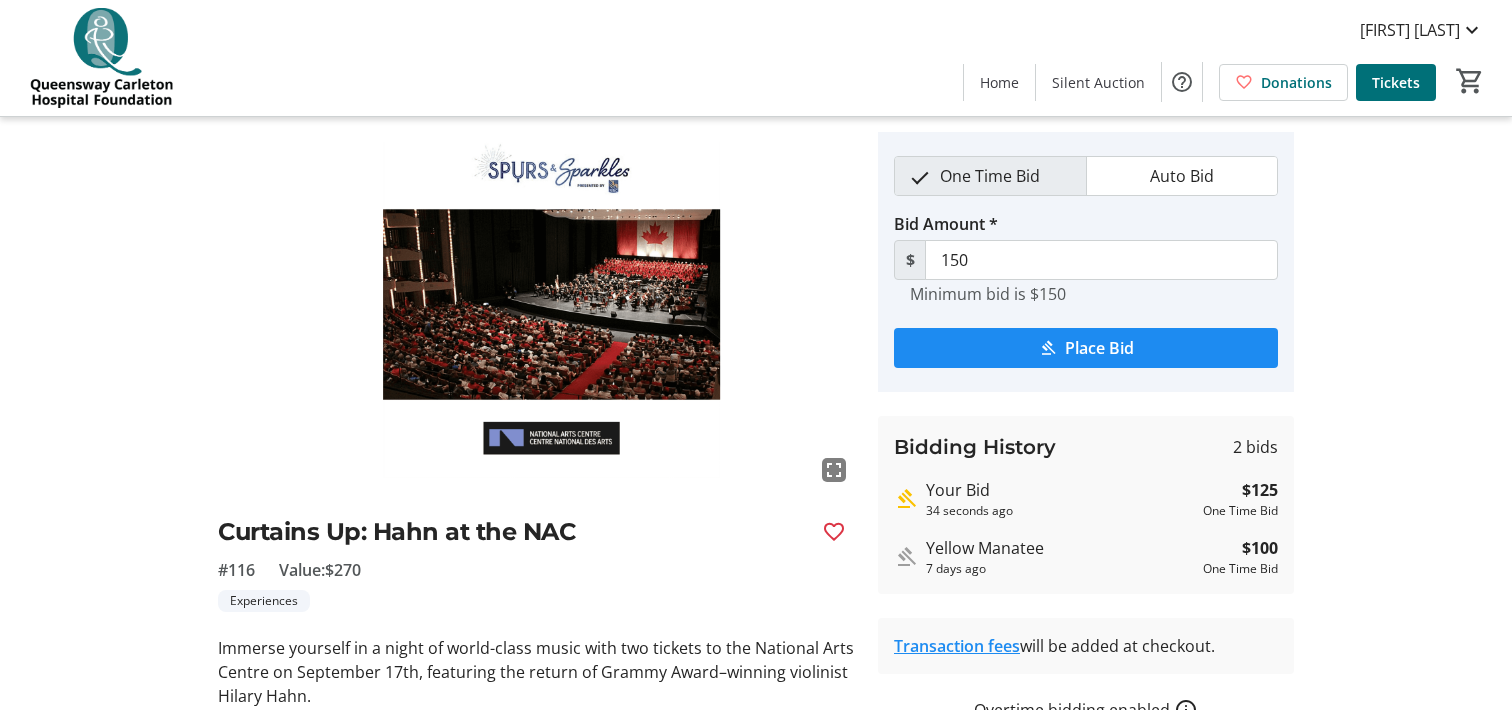 scroll, scrollTop: 0, scrollLeft: 0, axis: both 